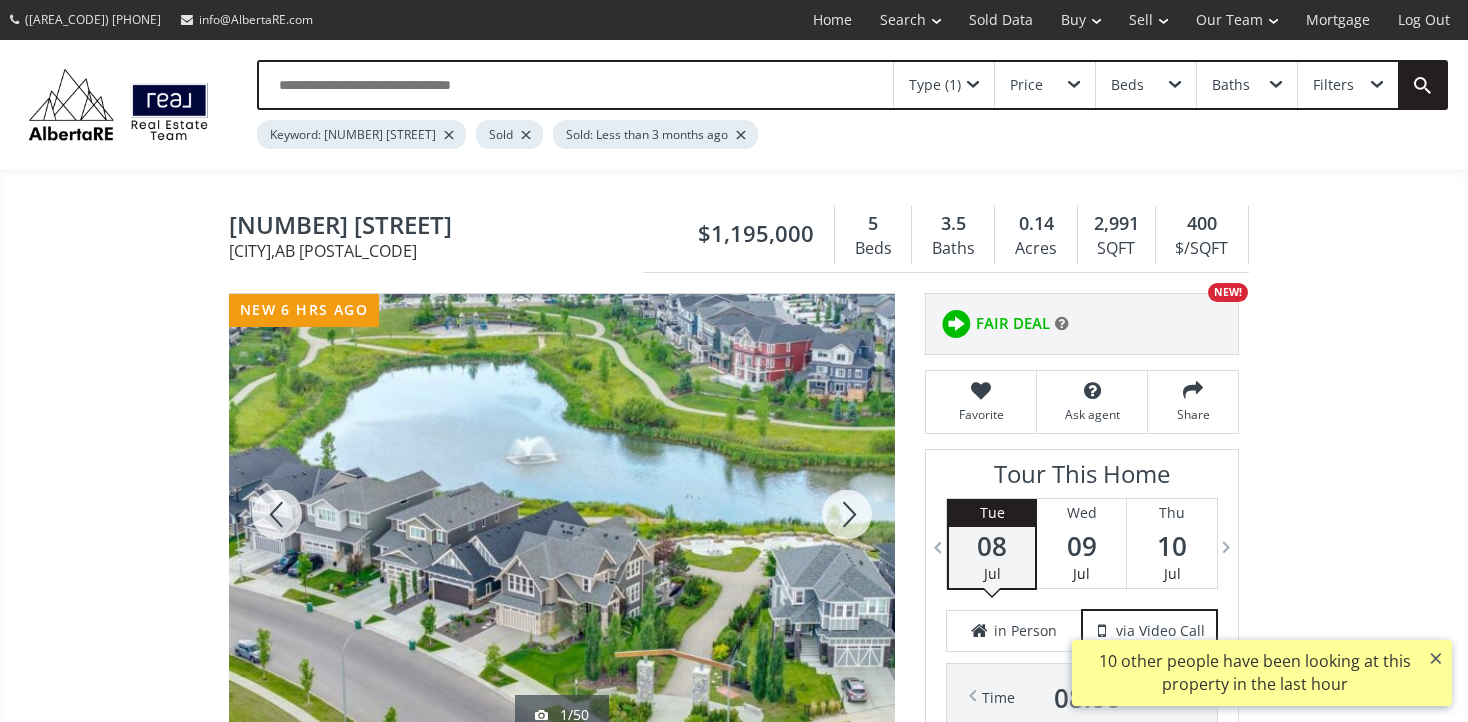 scroll, scrollTop: 0, scrollLeft: 0, axis: both 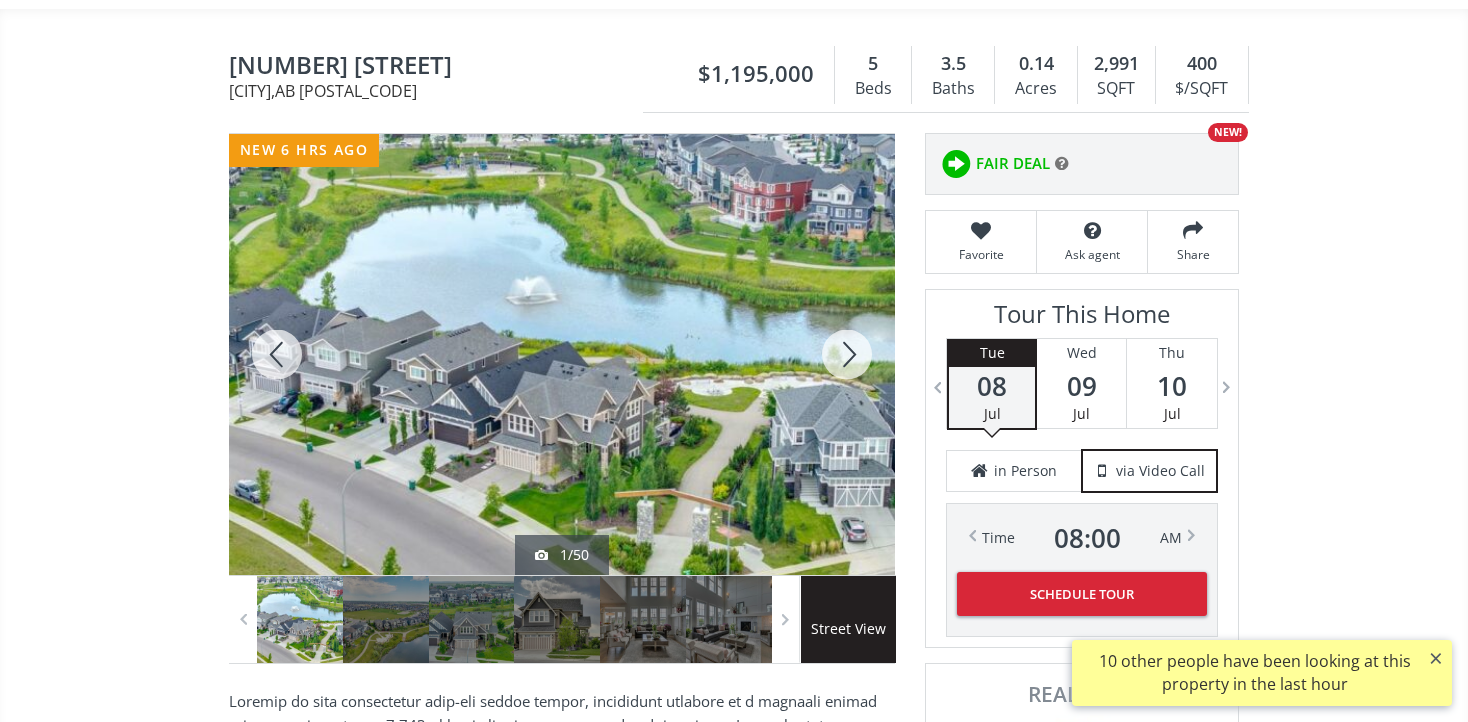 click at bounding box center (847, 354) 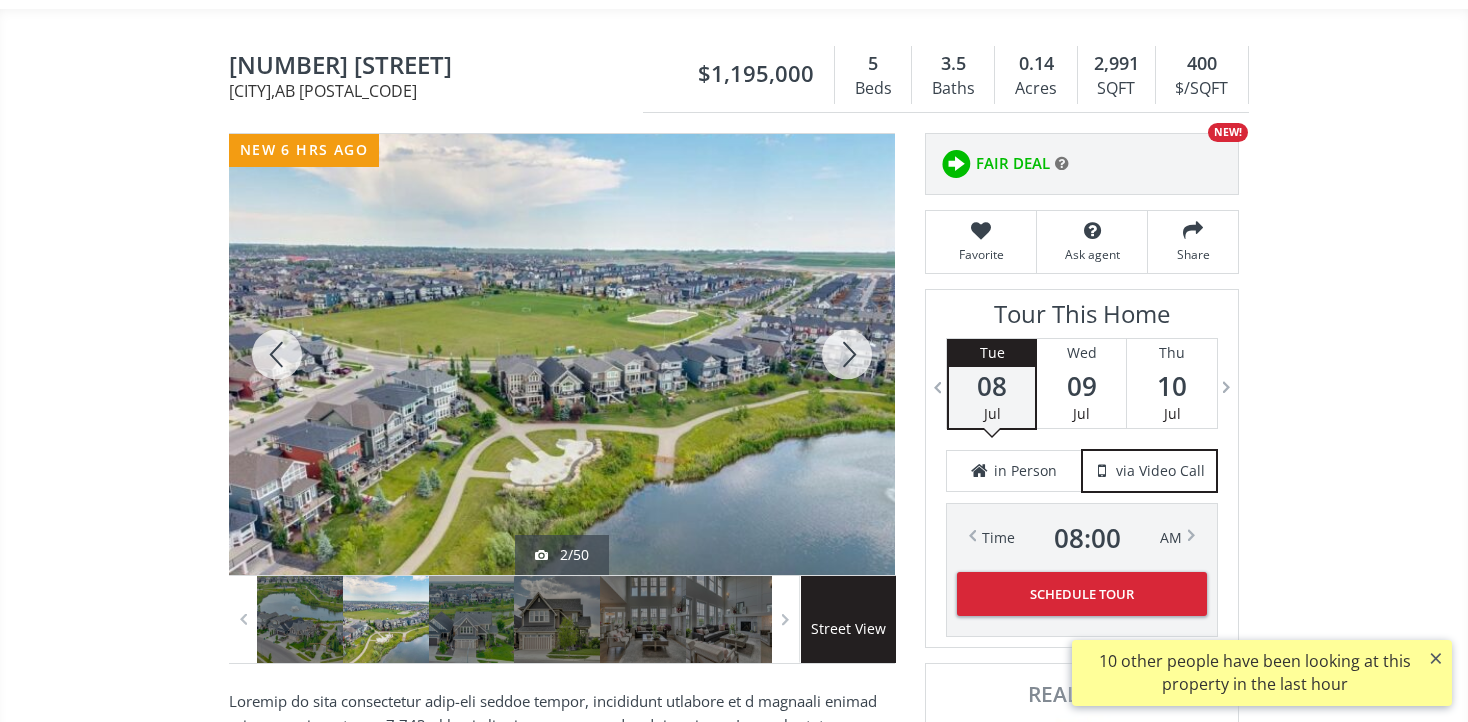 click at bounding box center (847, 354) 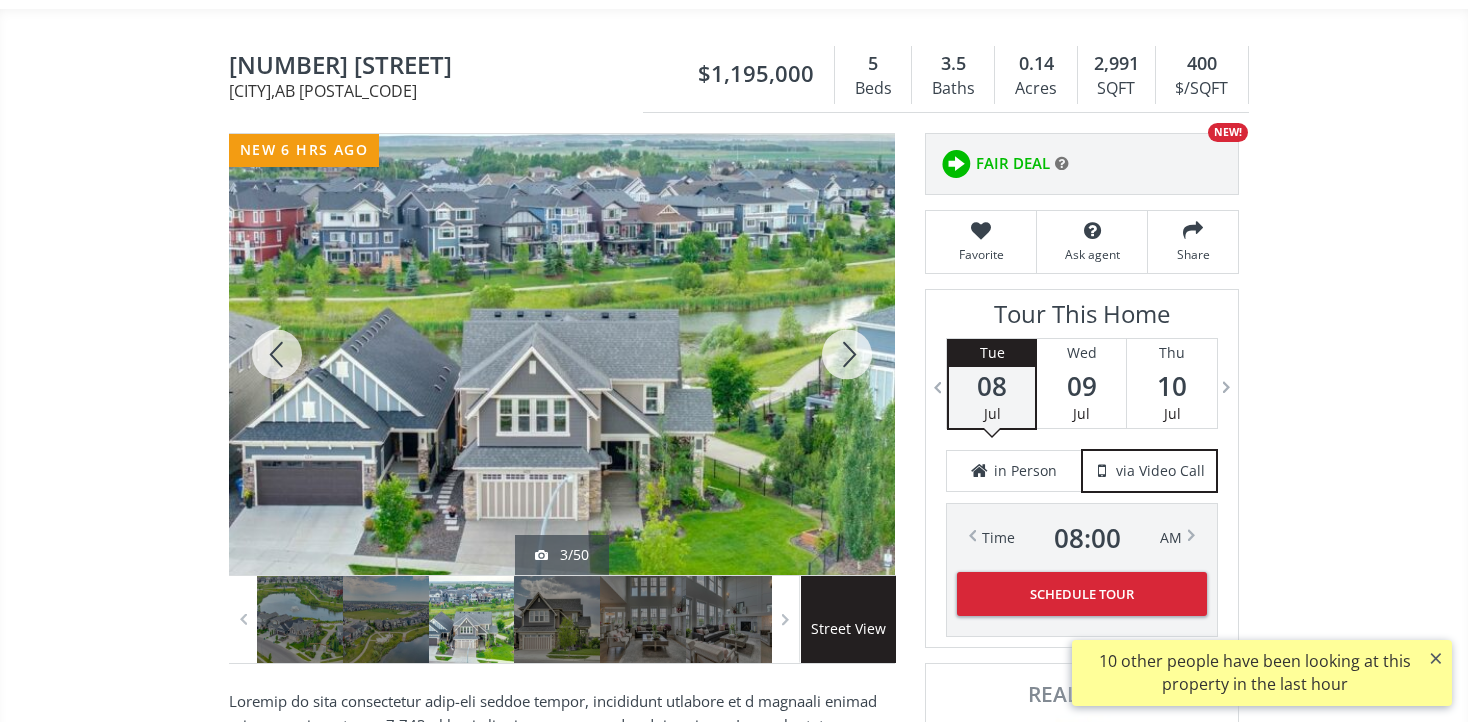 click at bounding box center [847, 354] 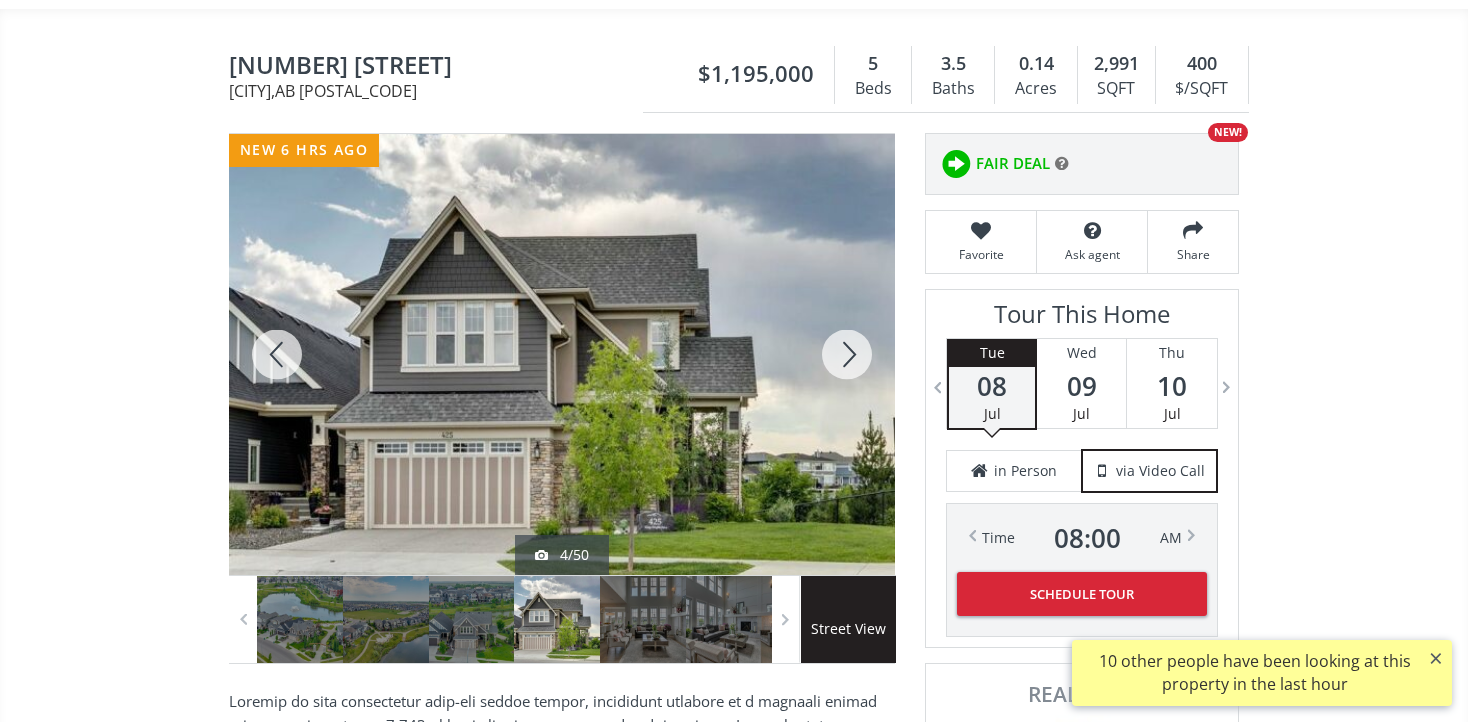 click at bounding box center (847, 354) 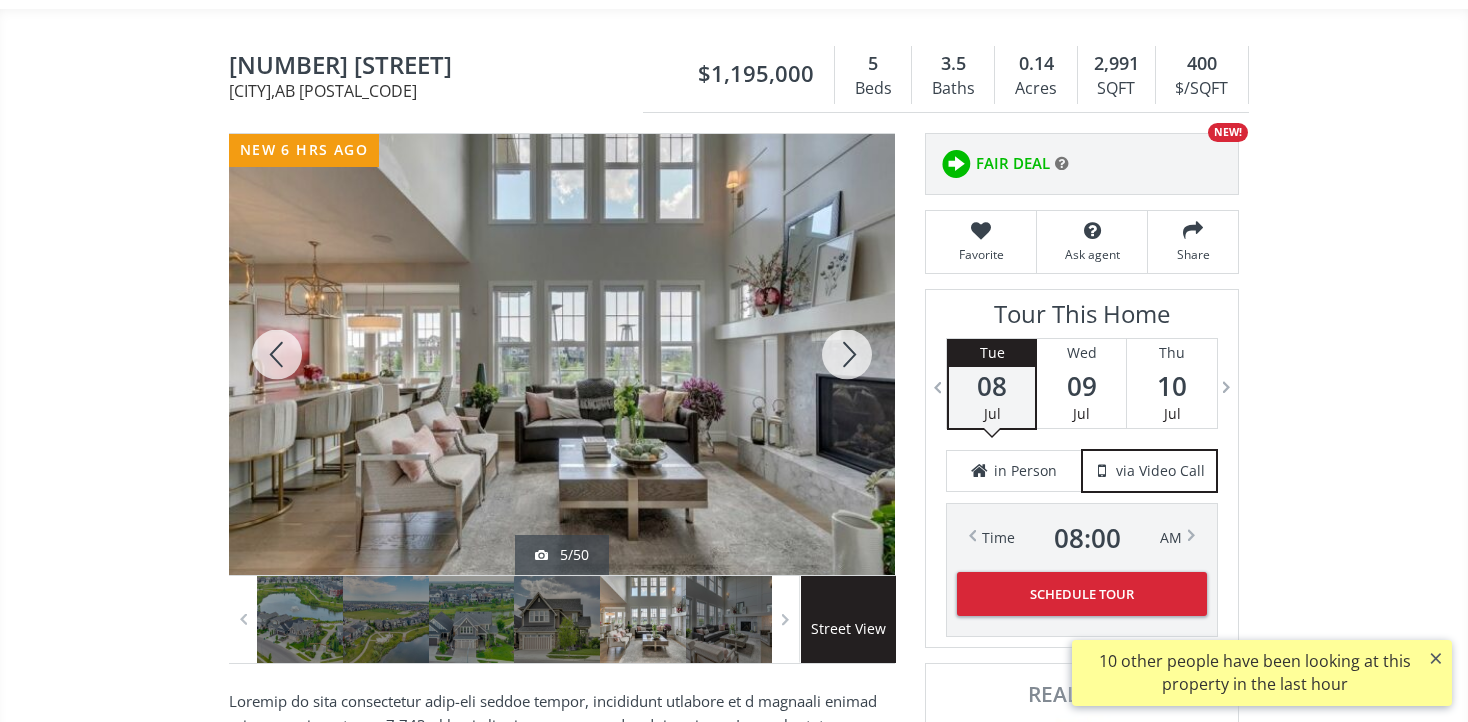 click at bounding box center [847, 354] 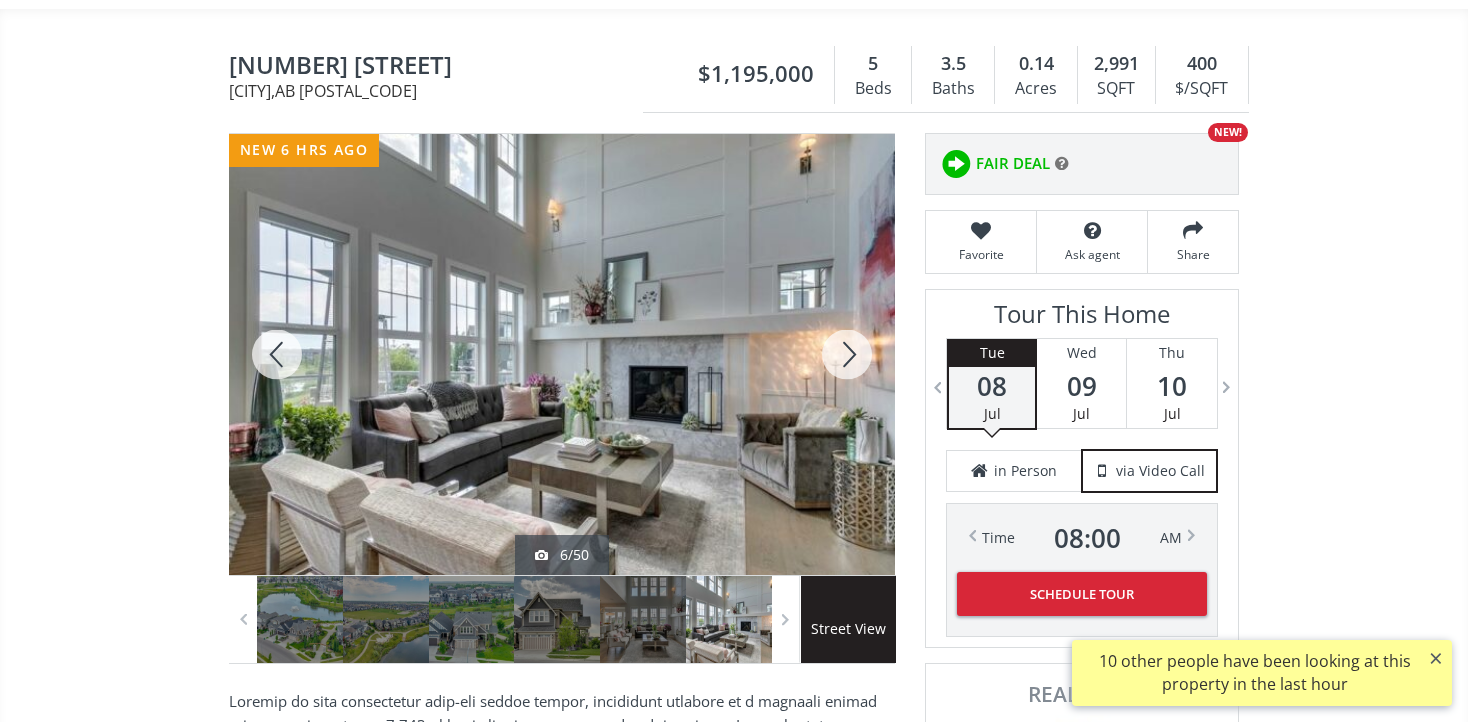 click at bounding box center (847, 354) 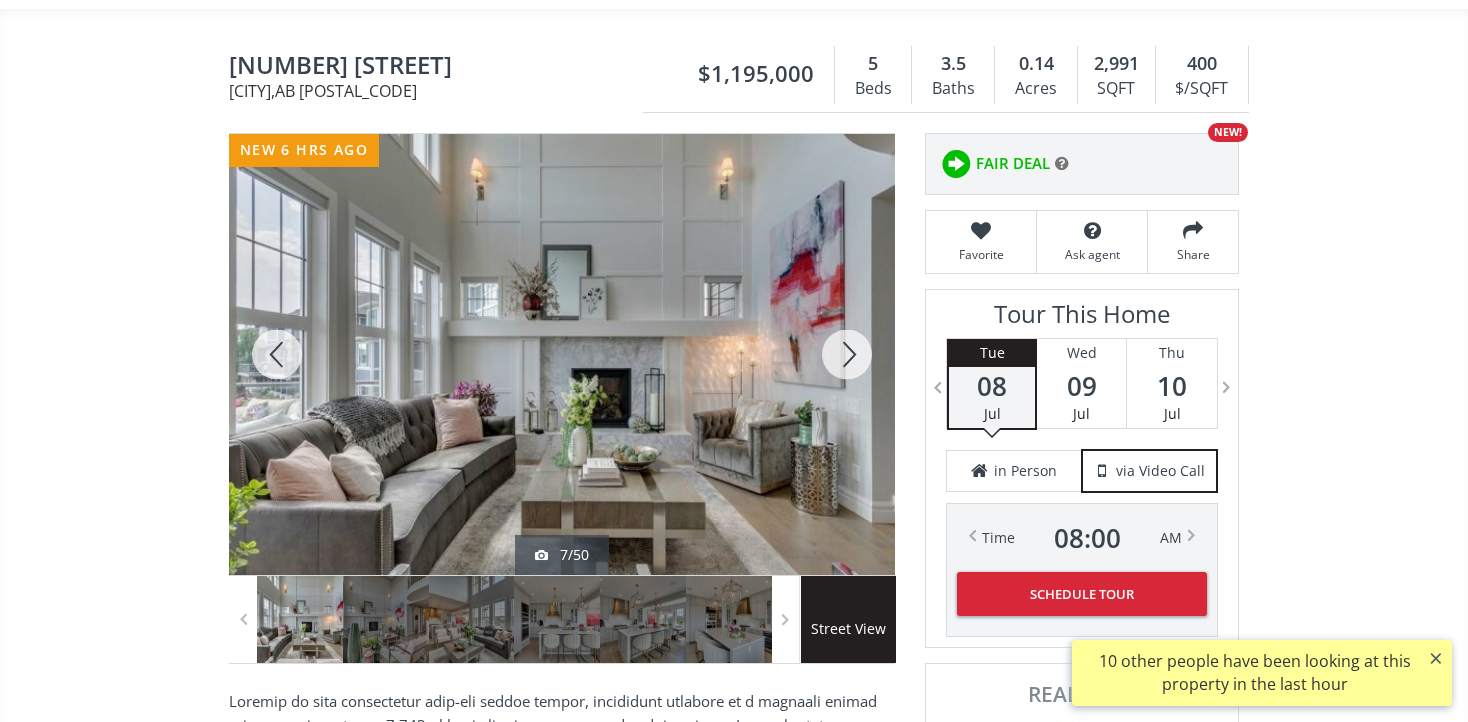 click at bounding box center [847, 354] 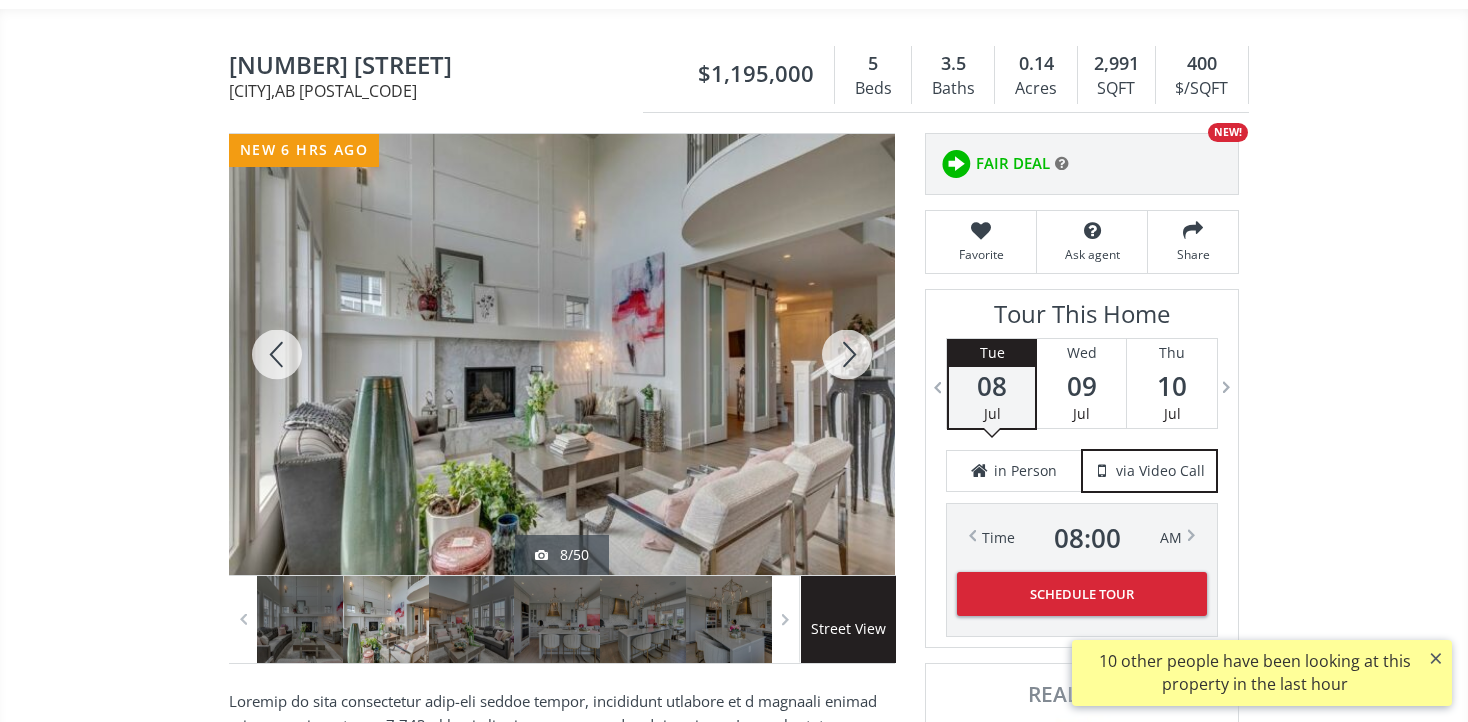 click at bounding box center [847, 354] 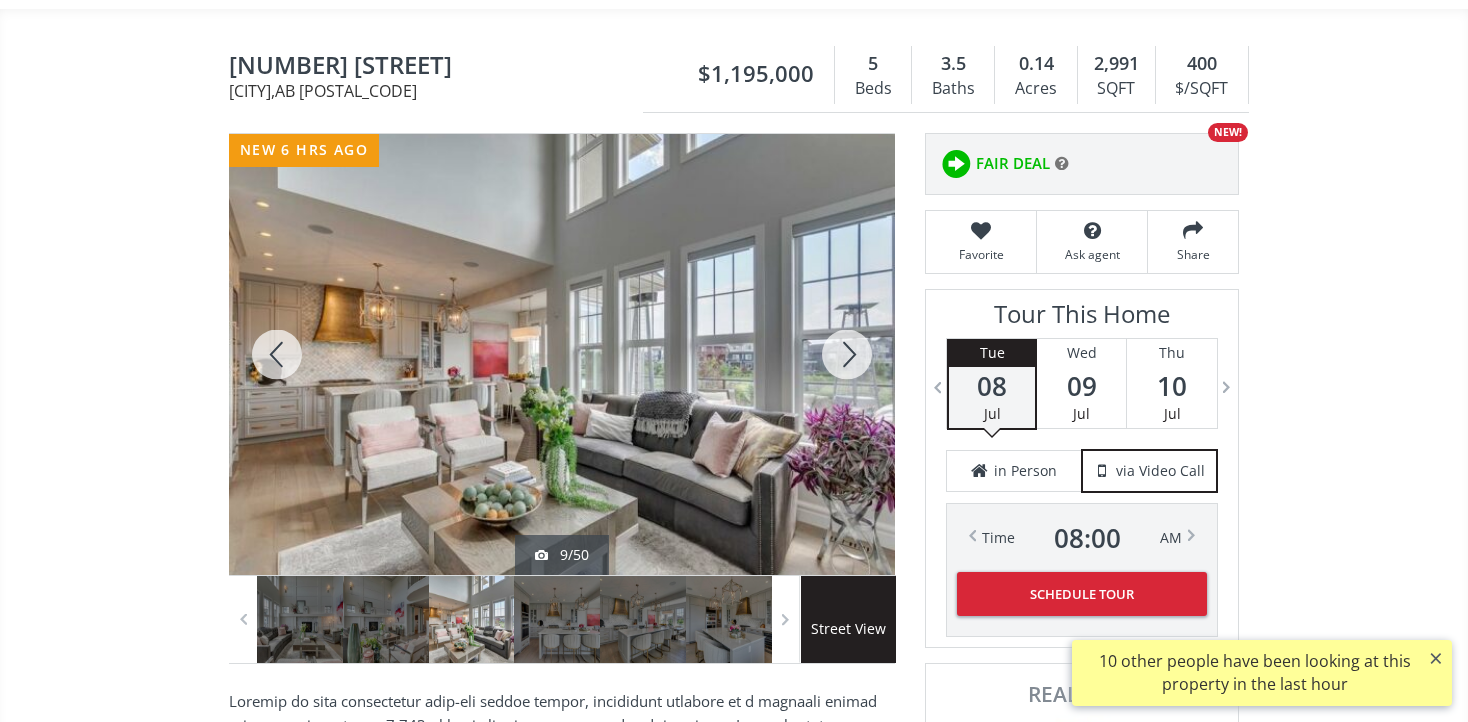 click at bounding box center [847, 354] 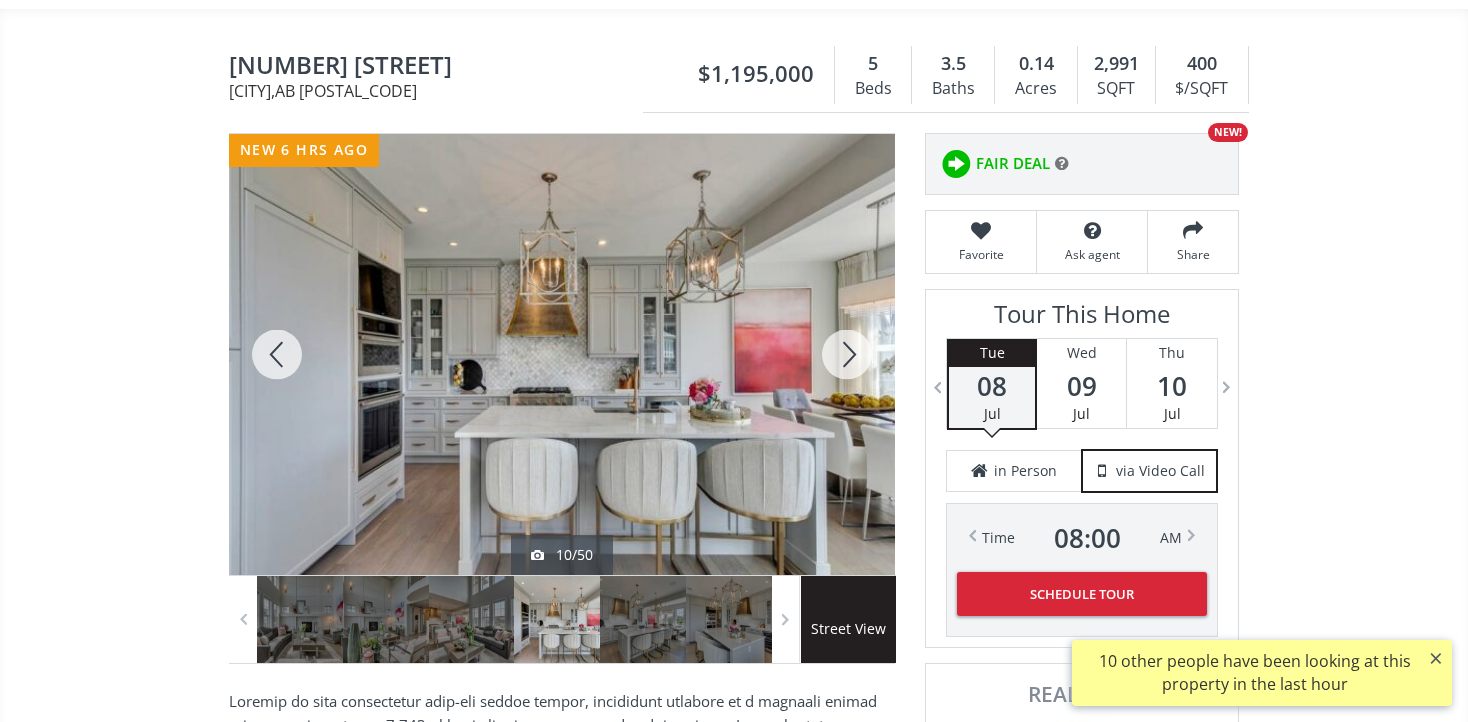 click at bounding box center (847, 354) 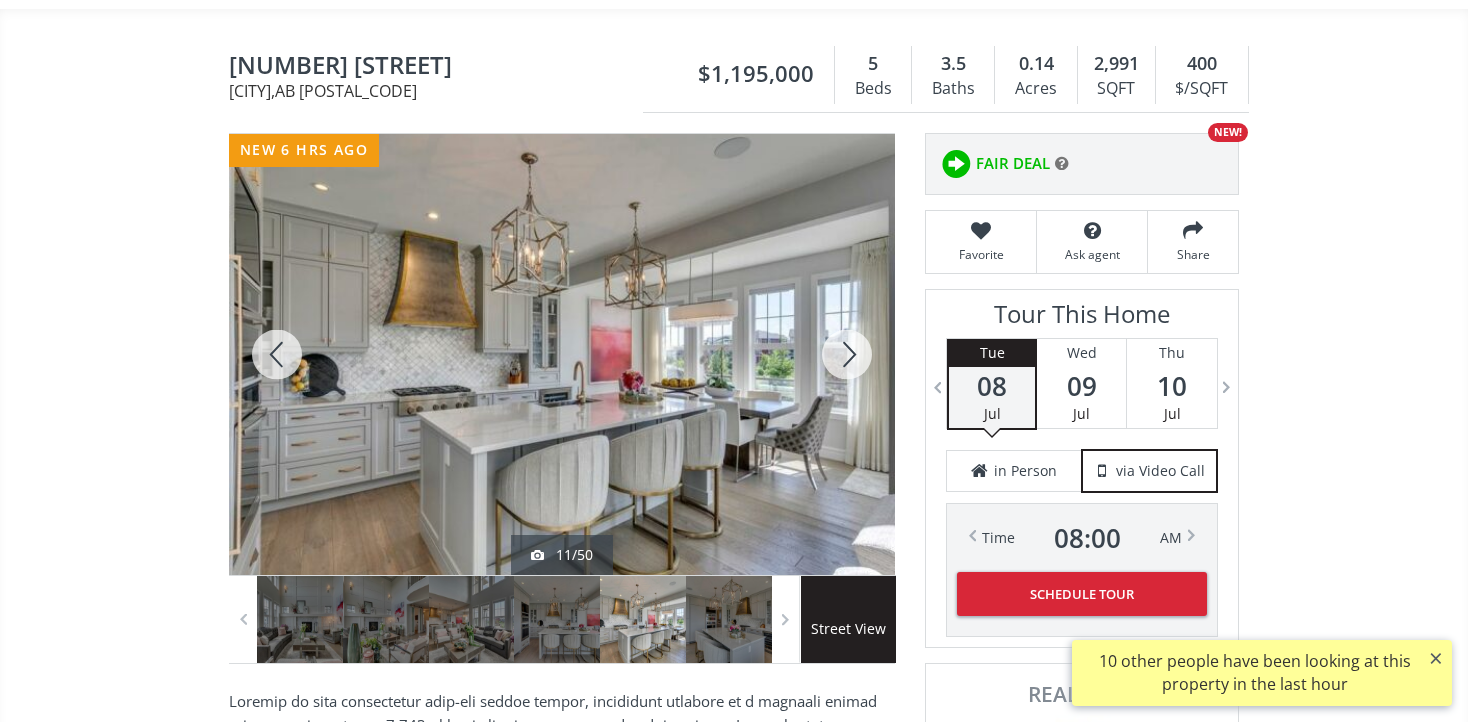 click at bounding box center (847, 354) 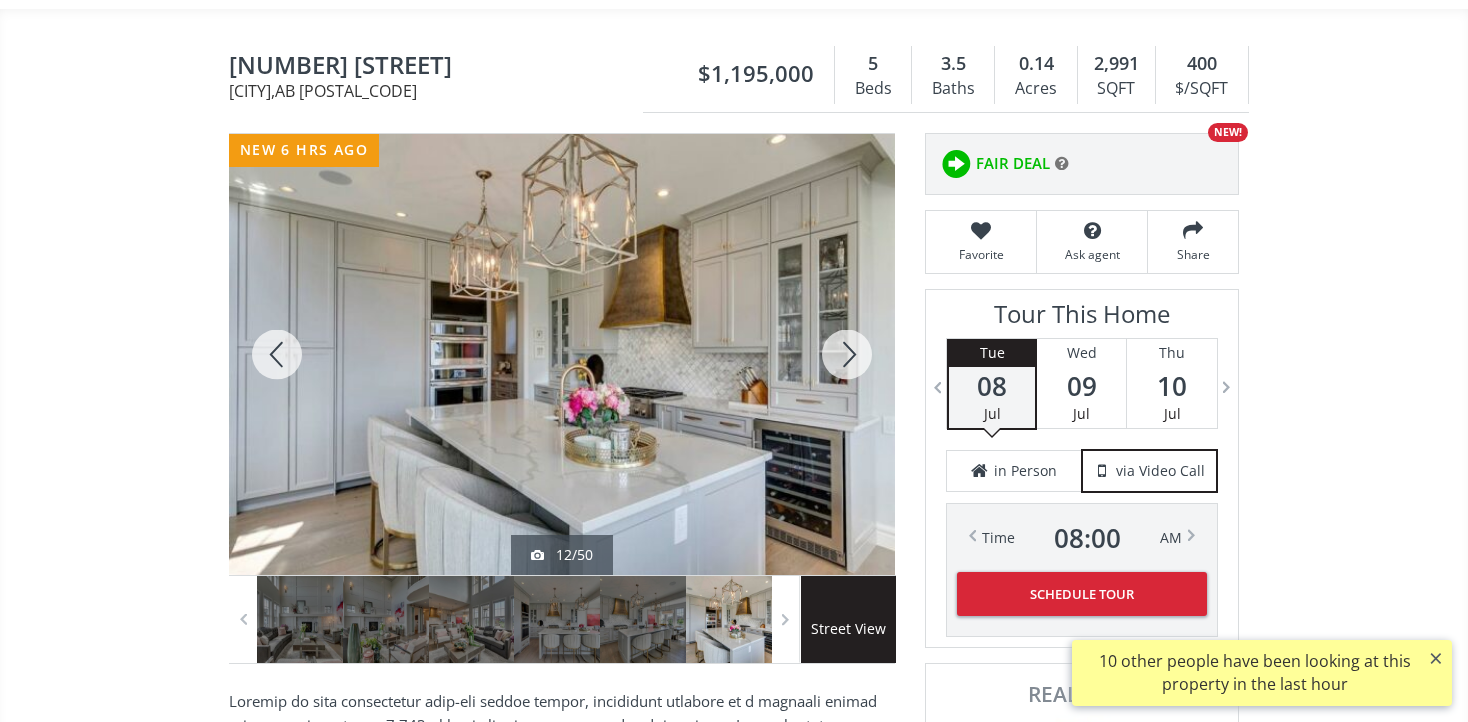 click at bounding box center (847, 354) 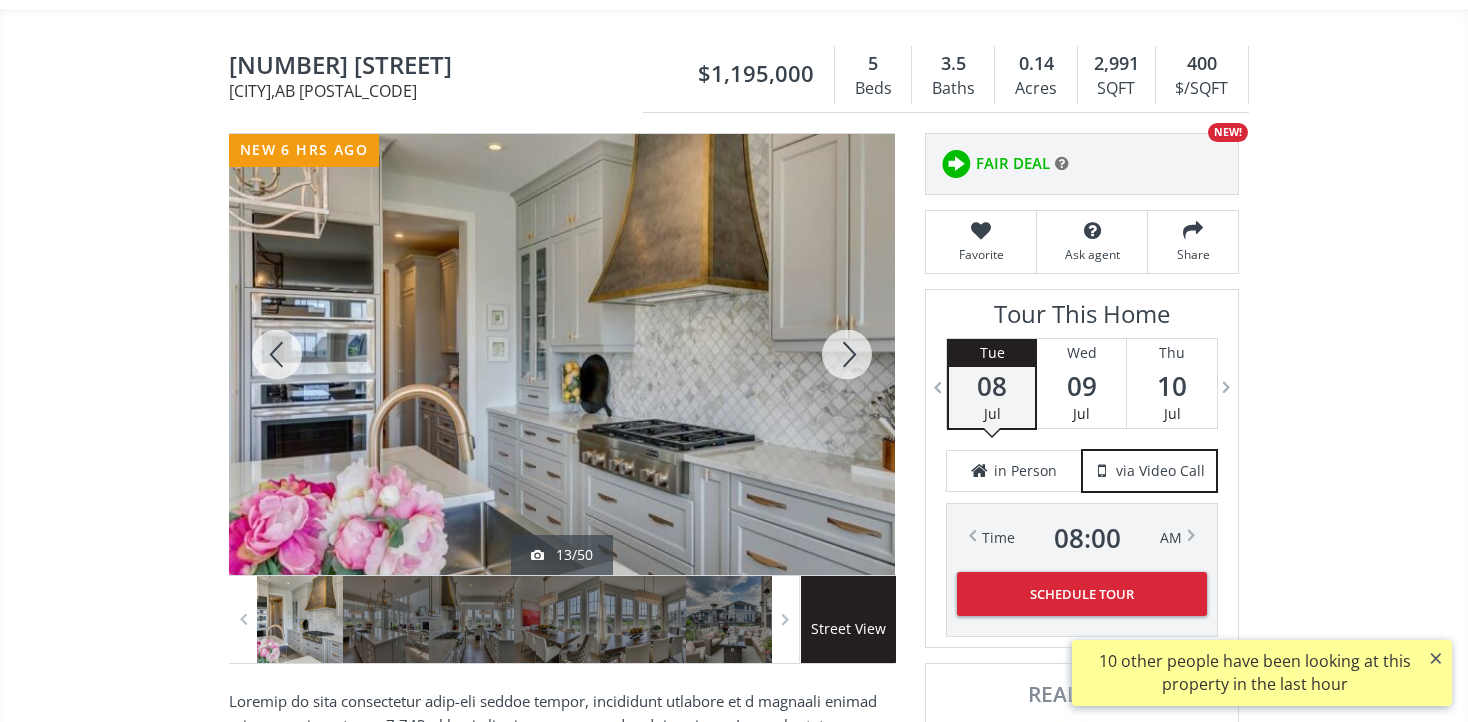 click at bounding box center [847, 354] 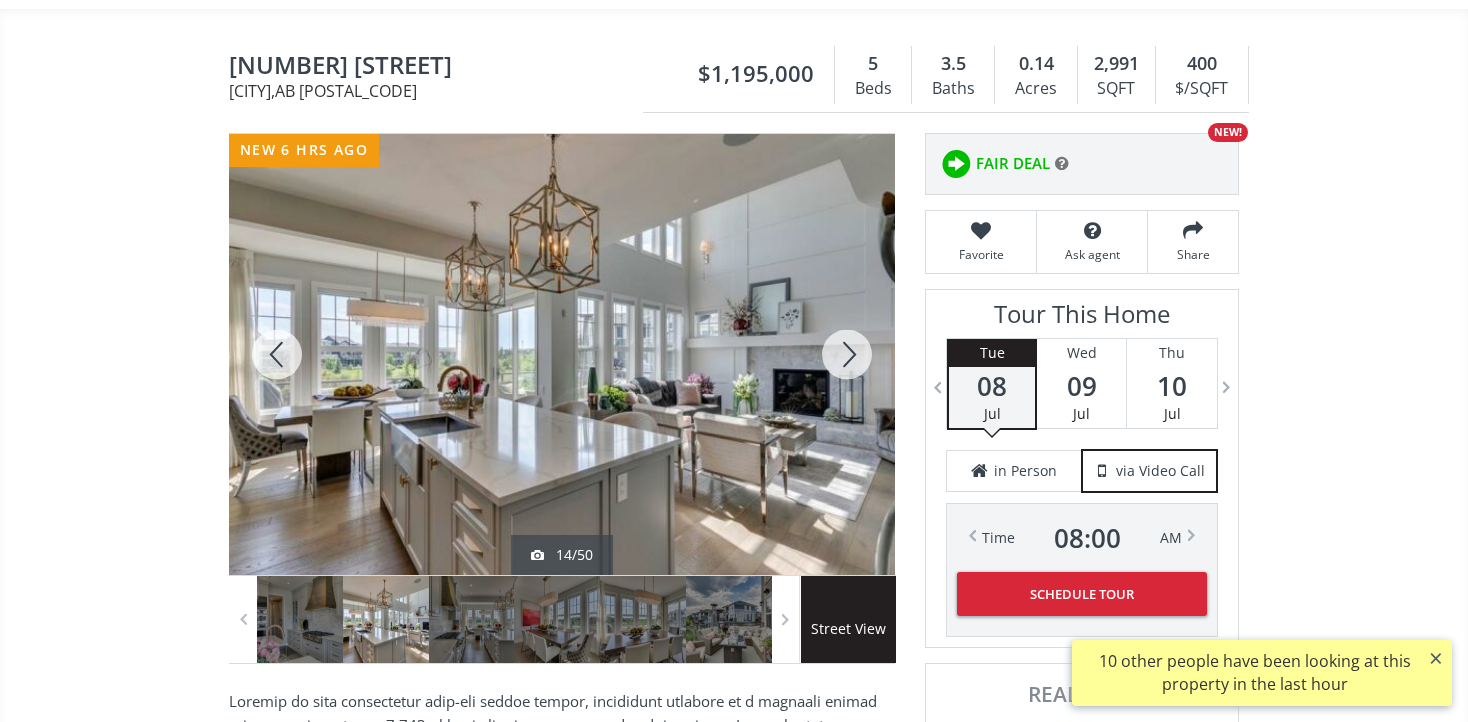 click at bounding box center (847, 354) 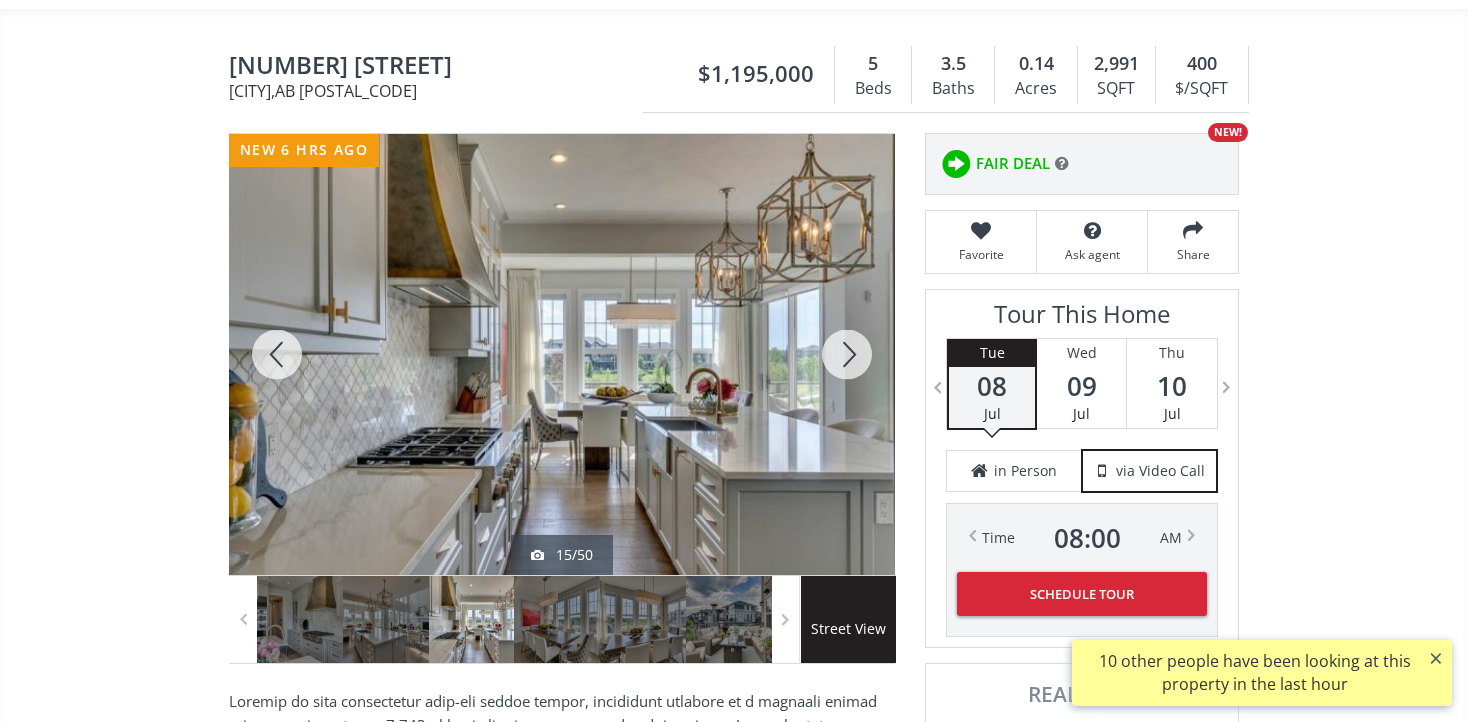 click at bounding box center [847, 354] 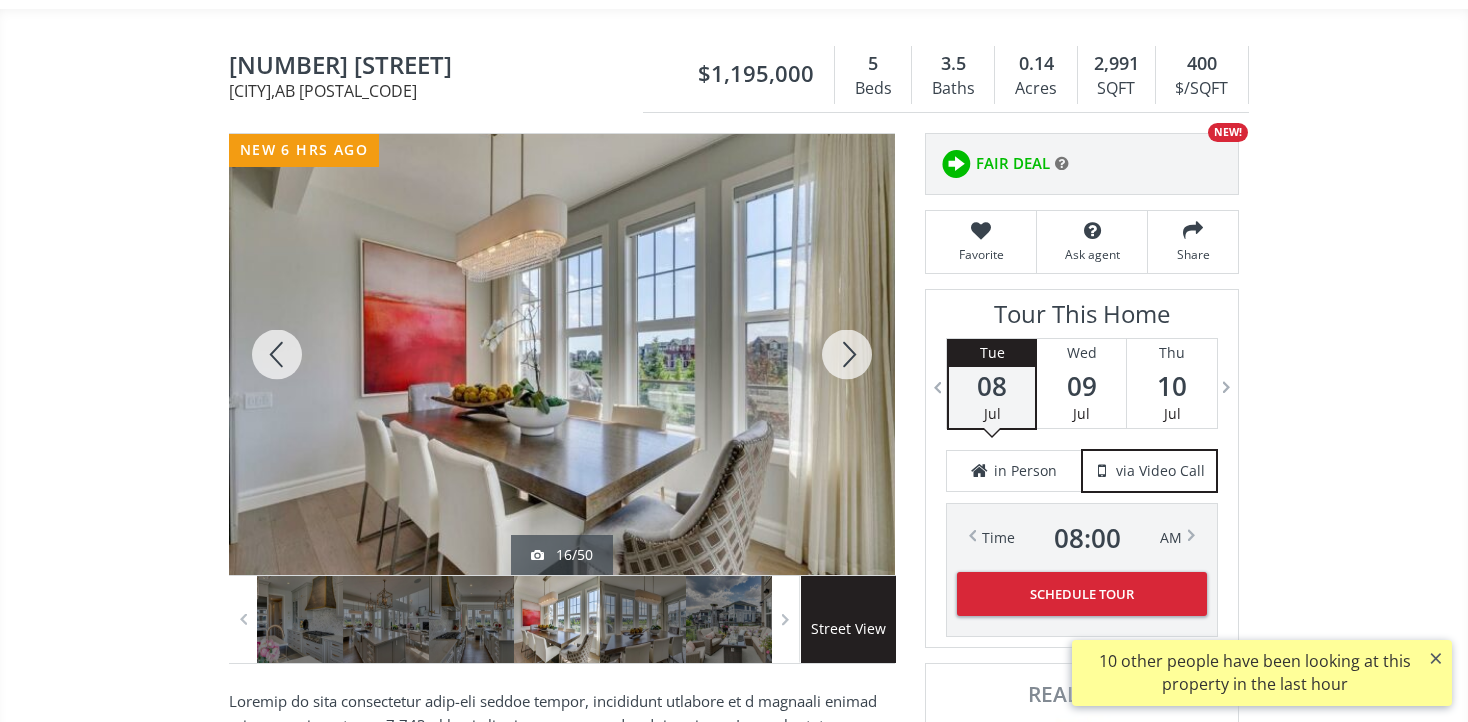 click at bounding box center [847, 354] 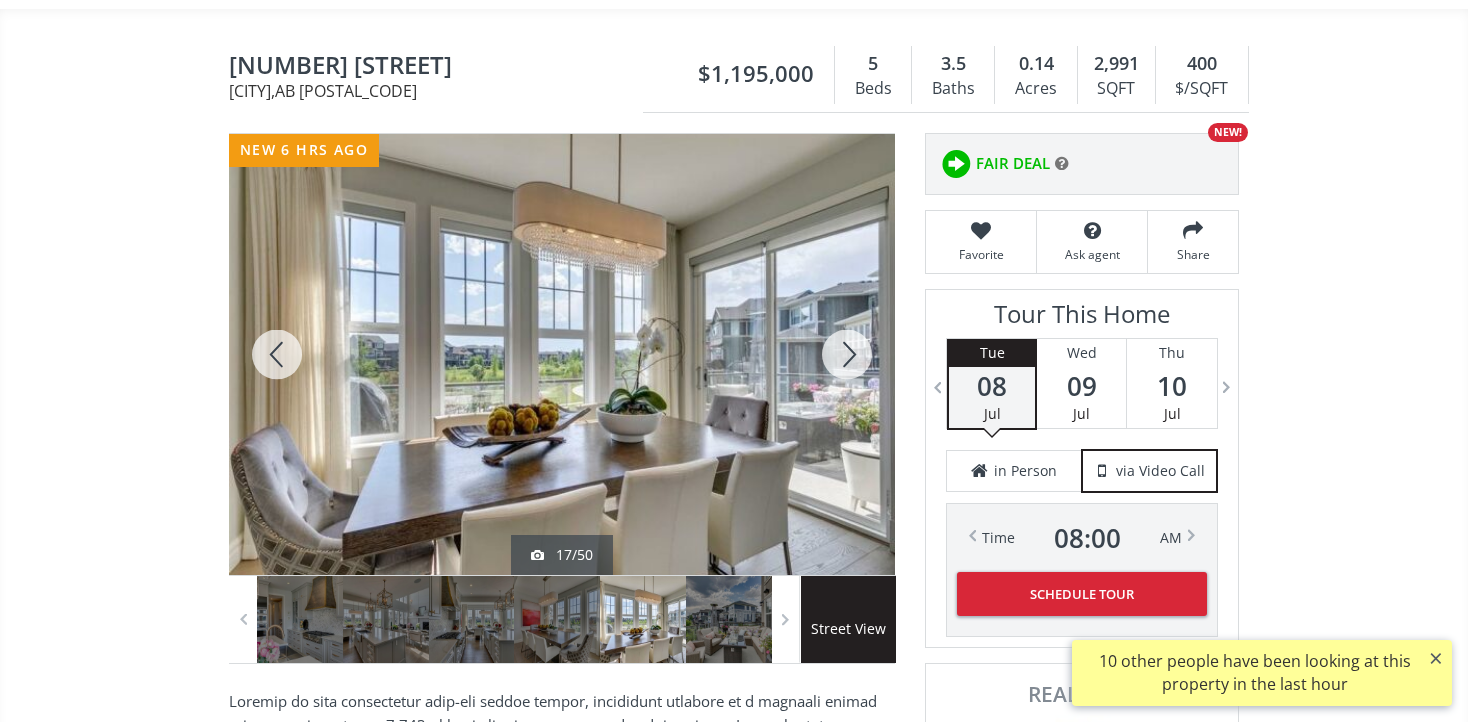 click at bounding box center (847, 354) 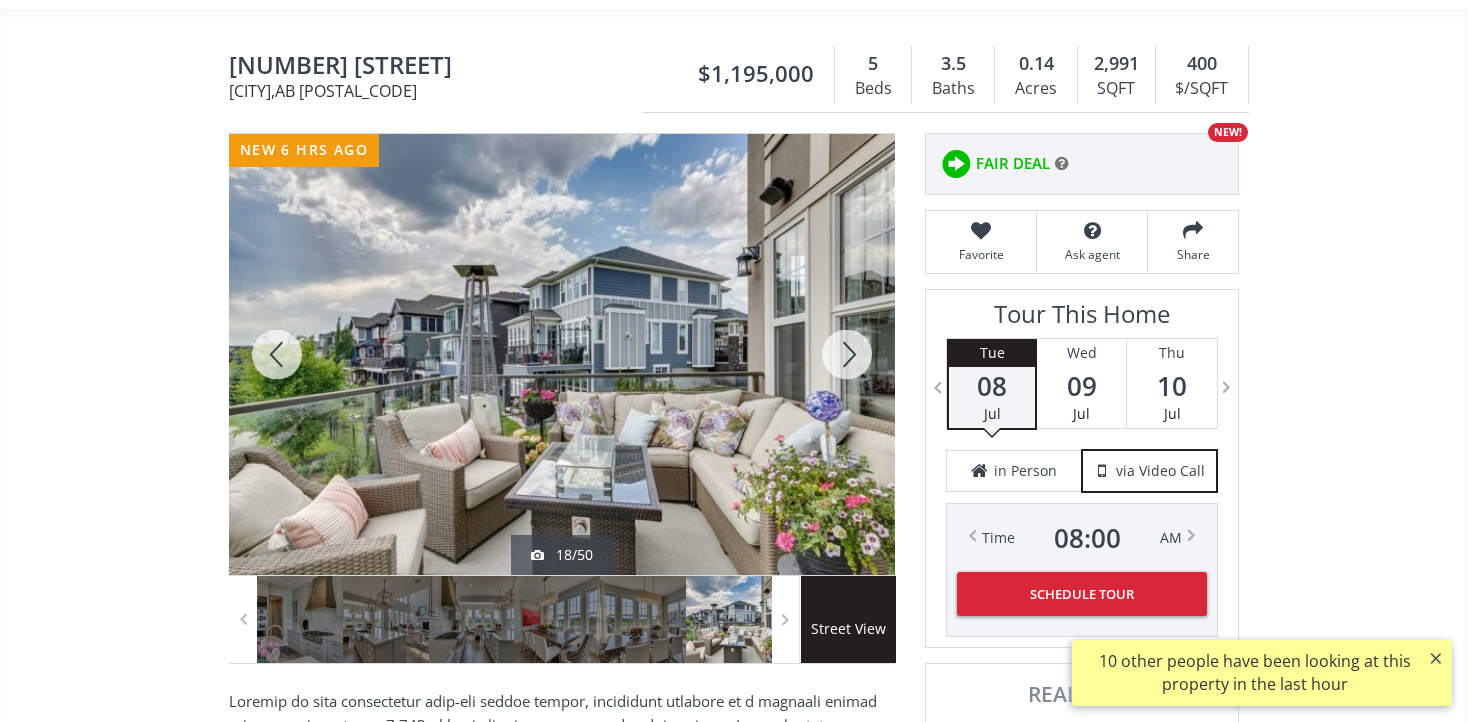 click at bounding box center (847, 354) 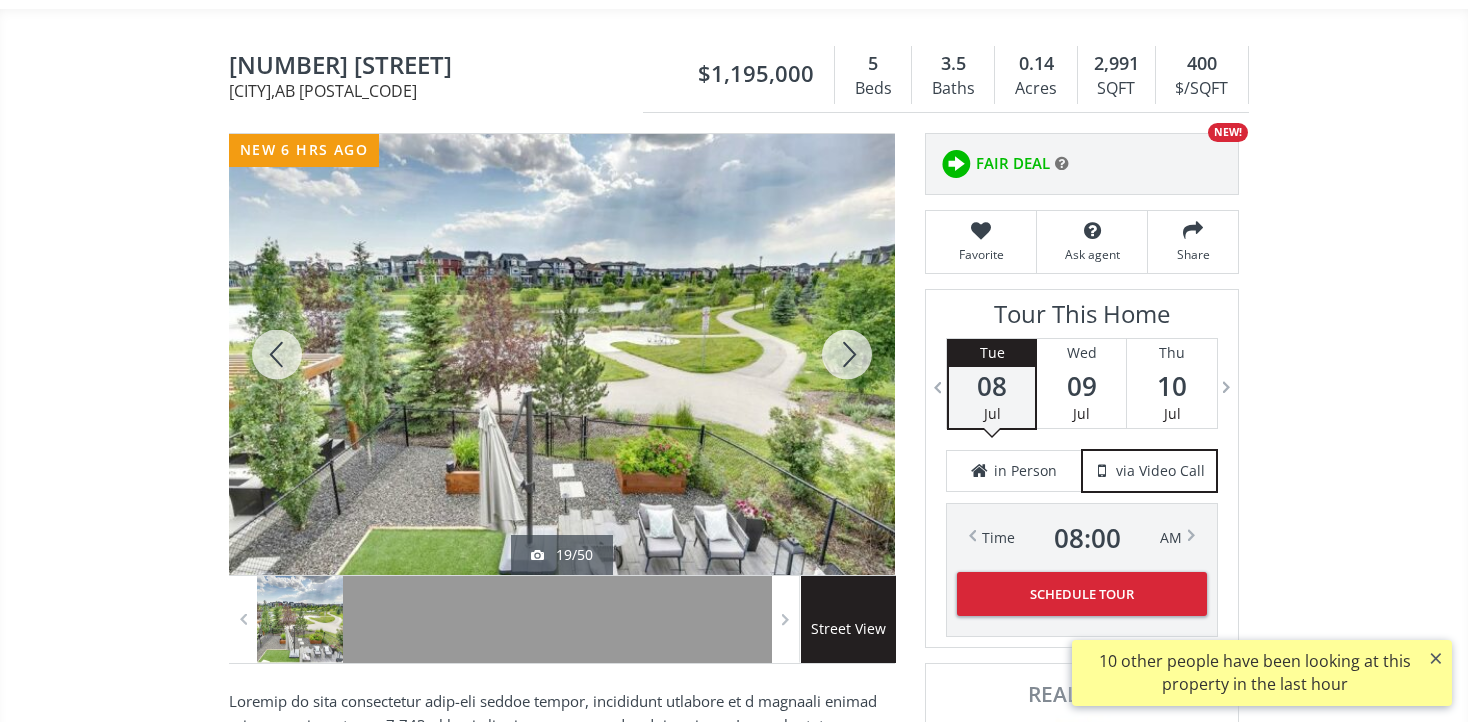 click at bounding box center (847, 354) 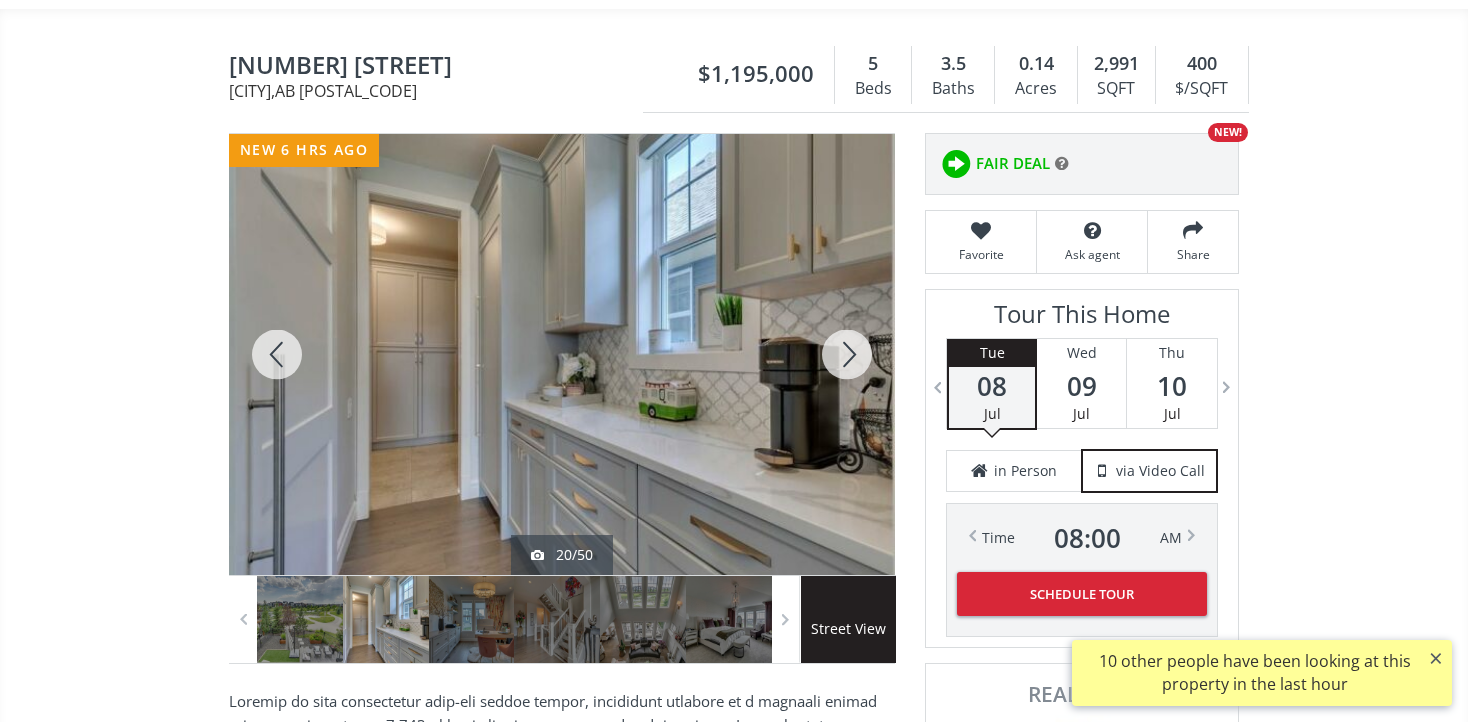 click at bounding box center [847, 354] 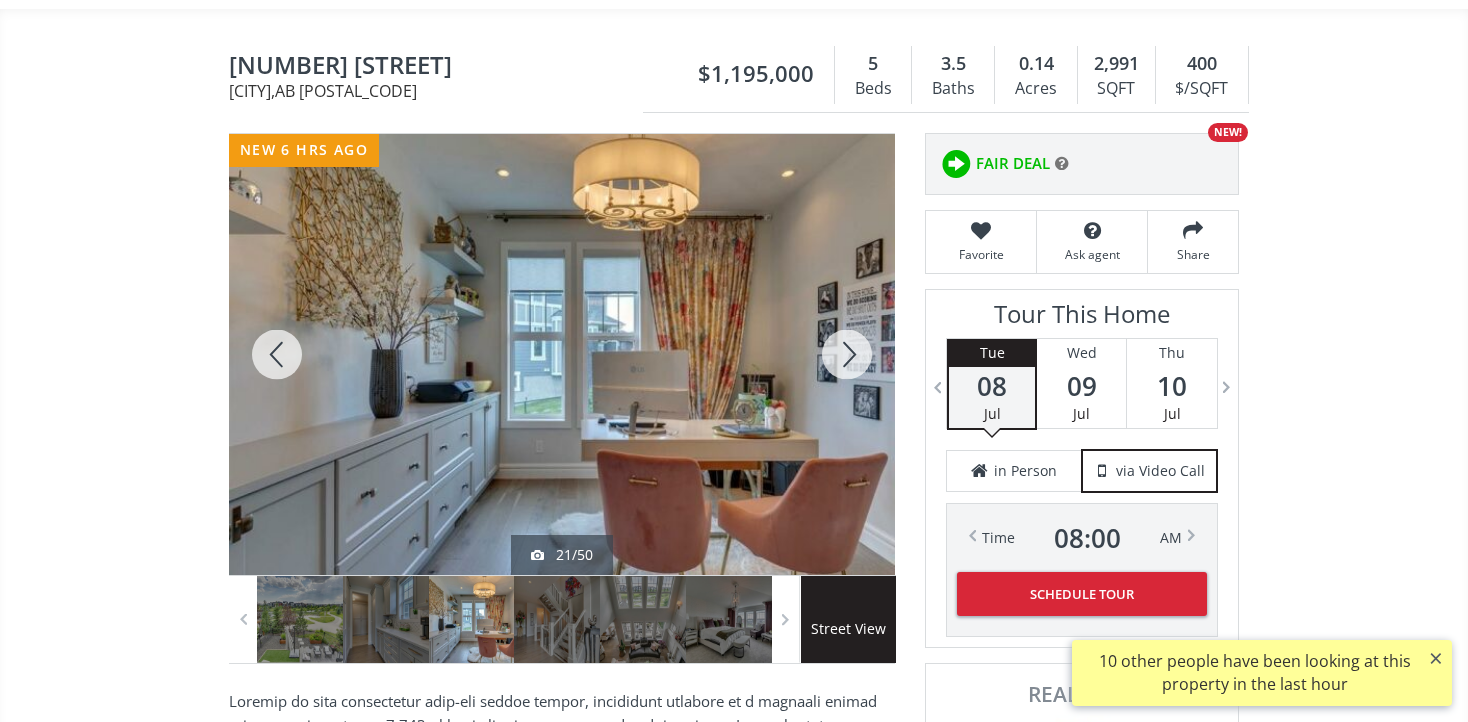 click at bounding box center (277, 354) 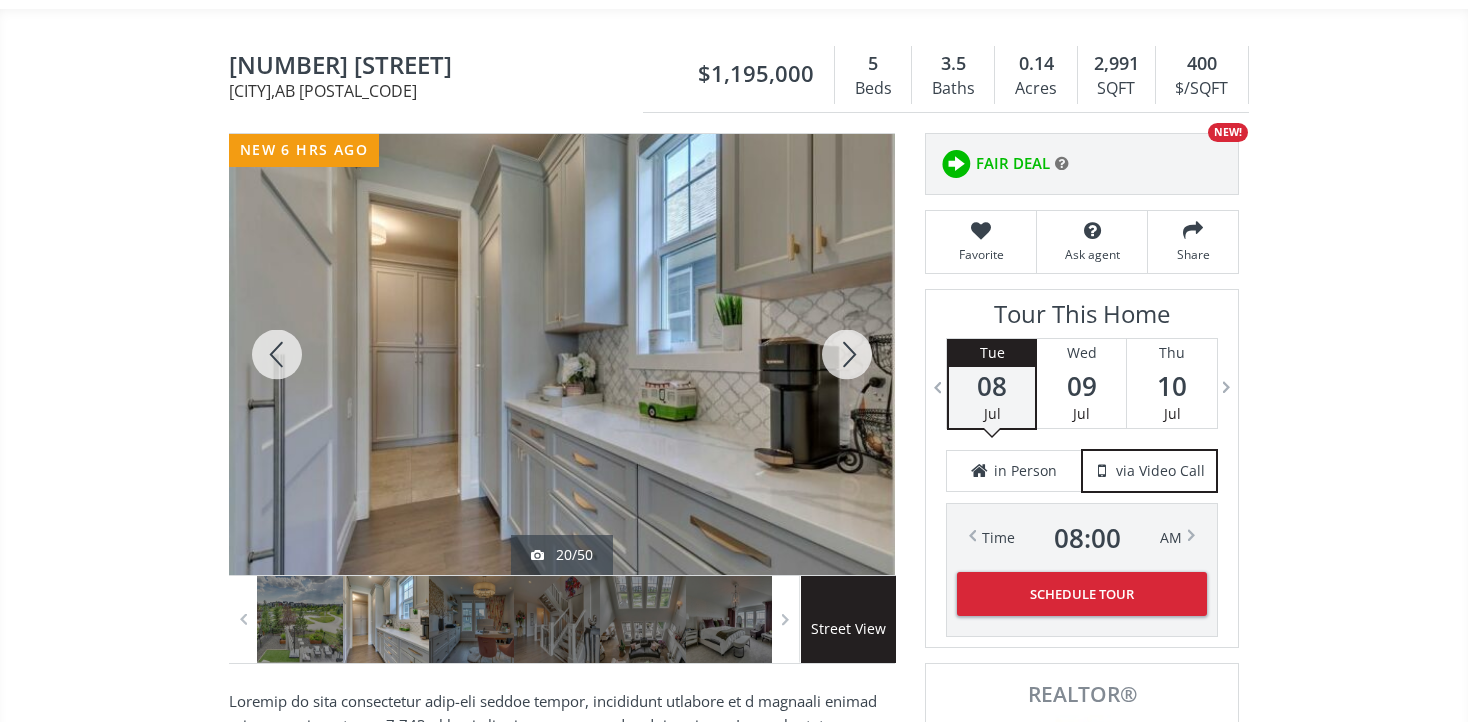 click at bounding box center (847, 354) 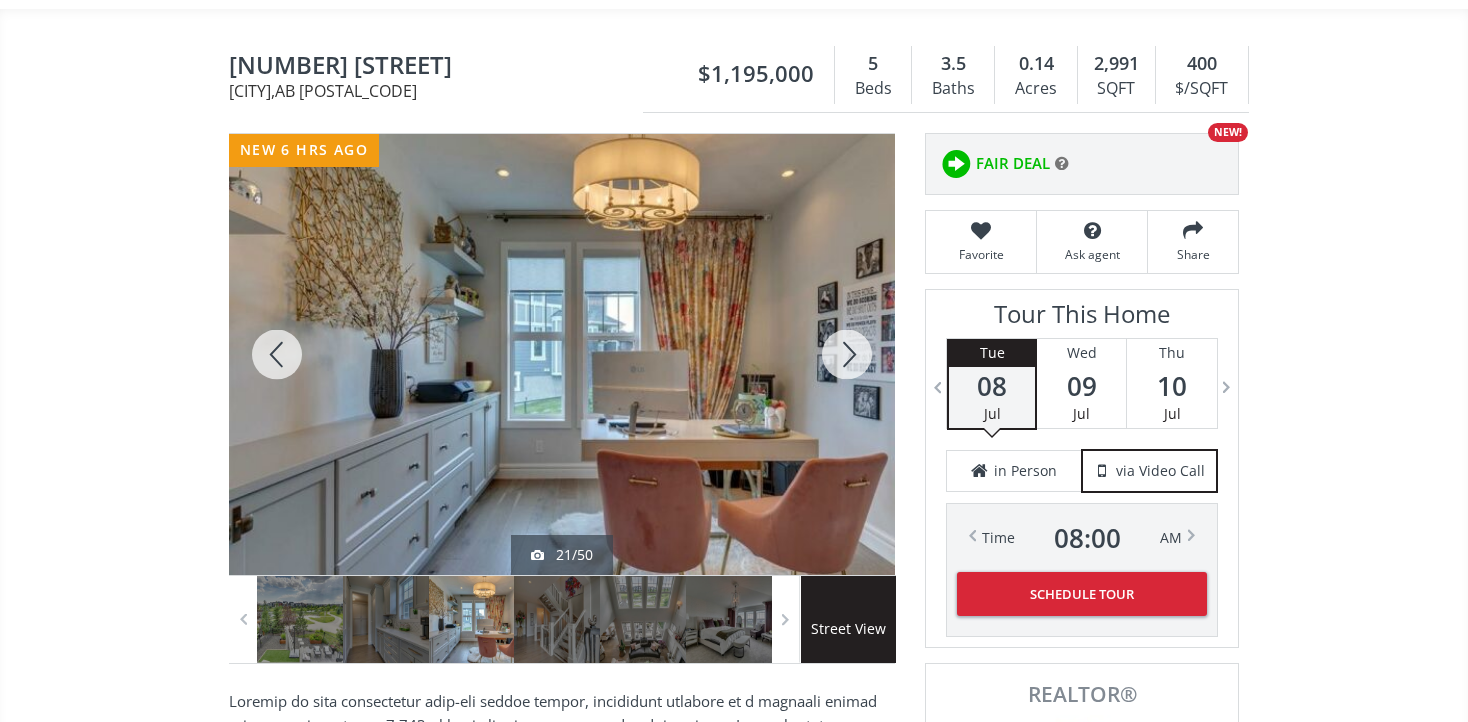 click at bounding box center [847, 354] 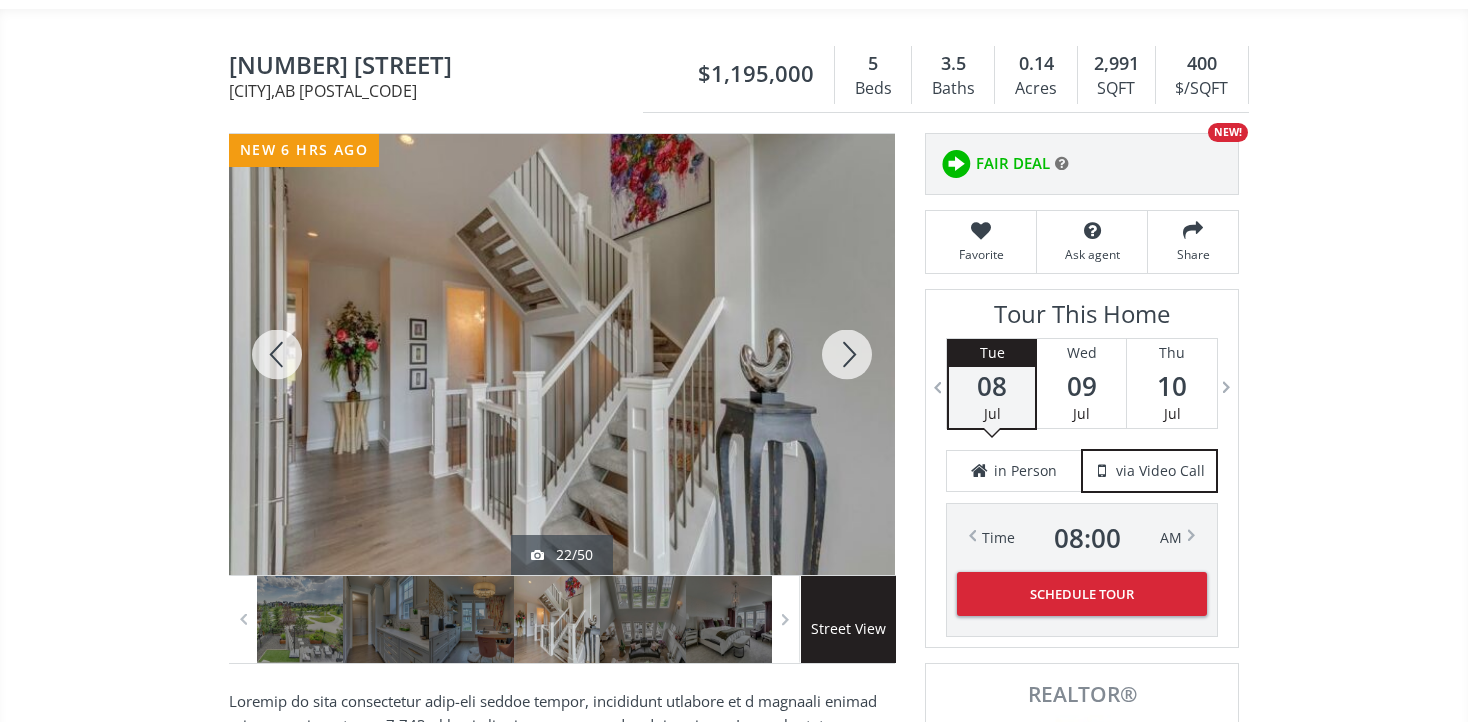 click at bounding box center (847, 354) 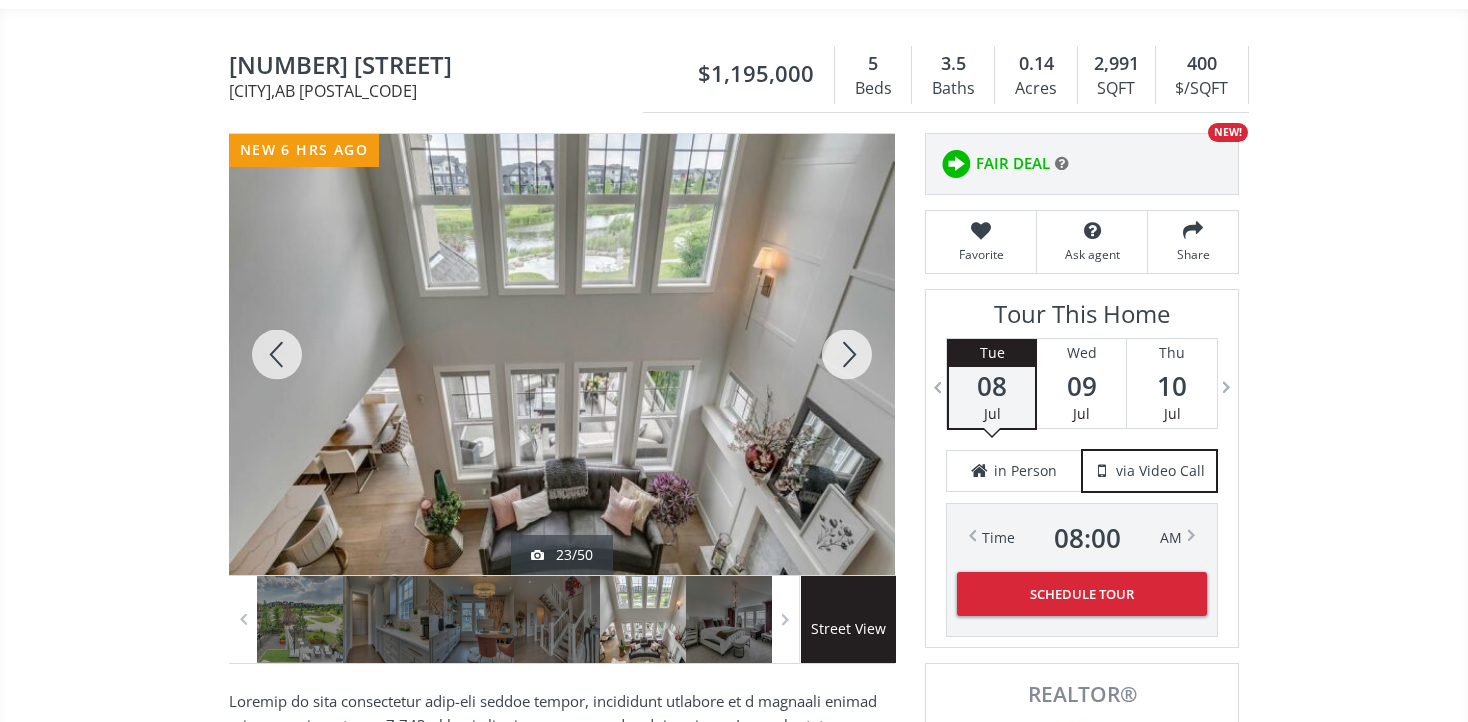 click at bounding box center (847, 354) 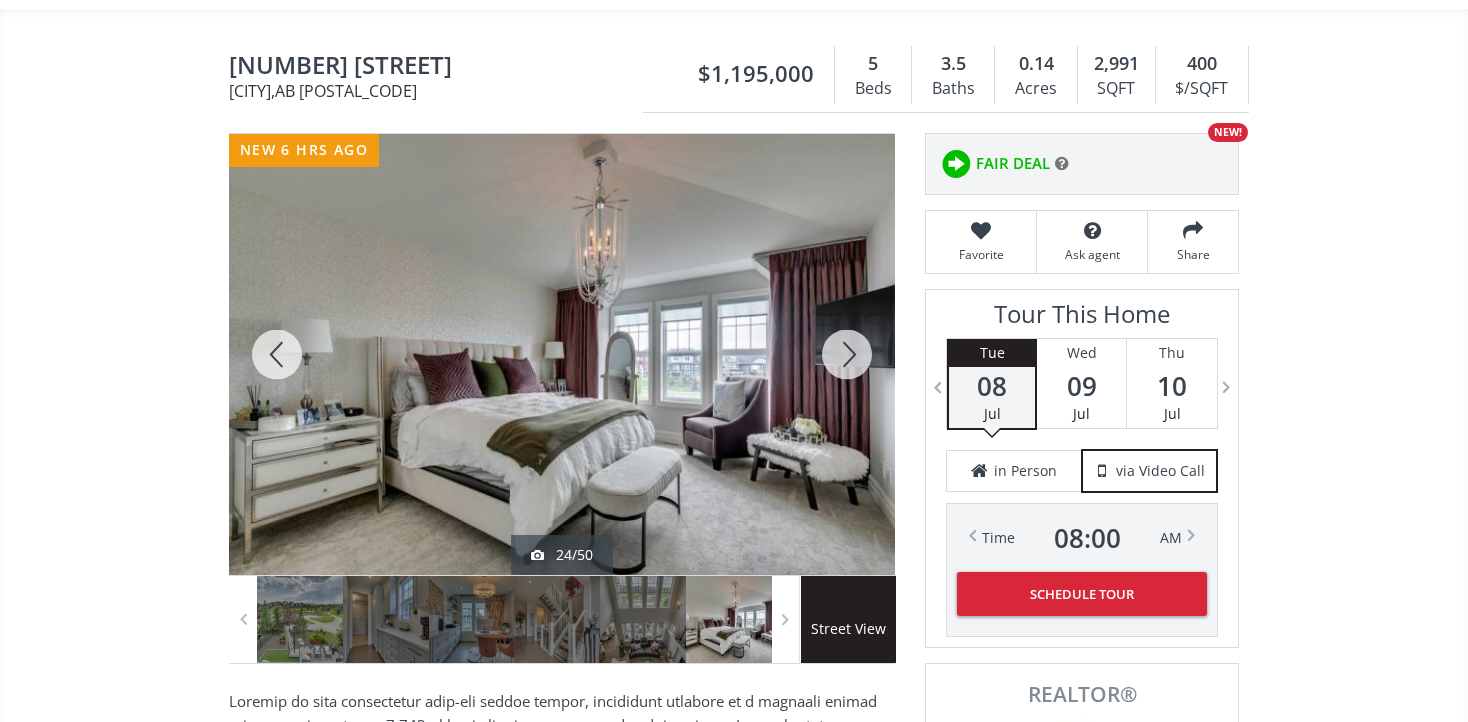 click at bounding box center (847, 354) 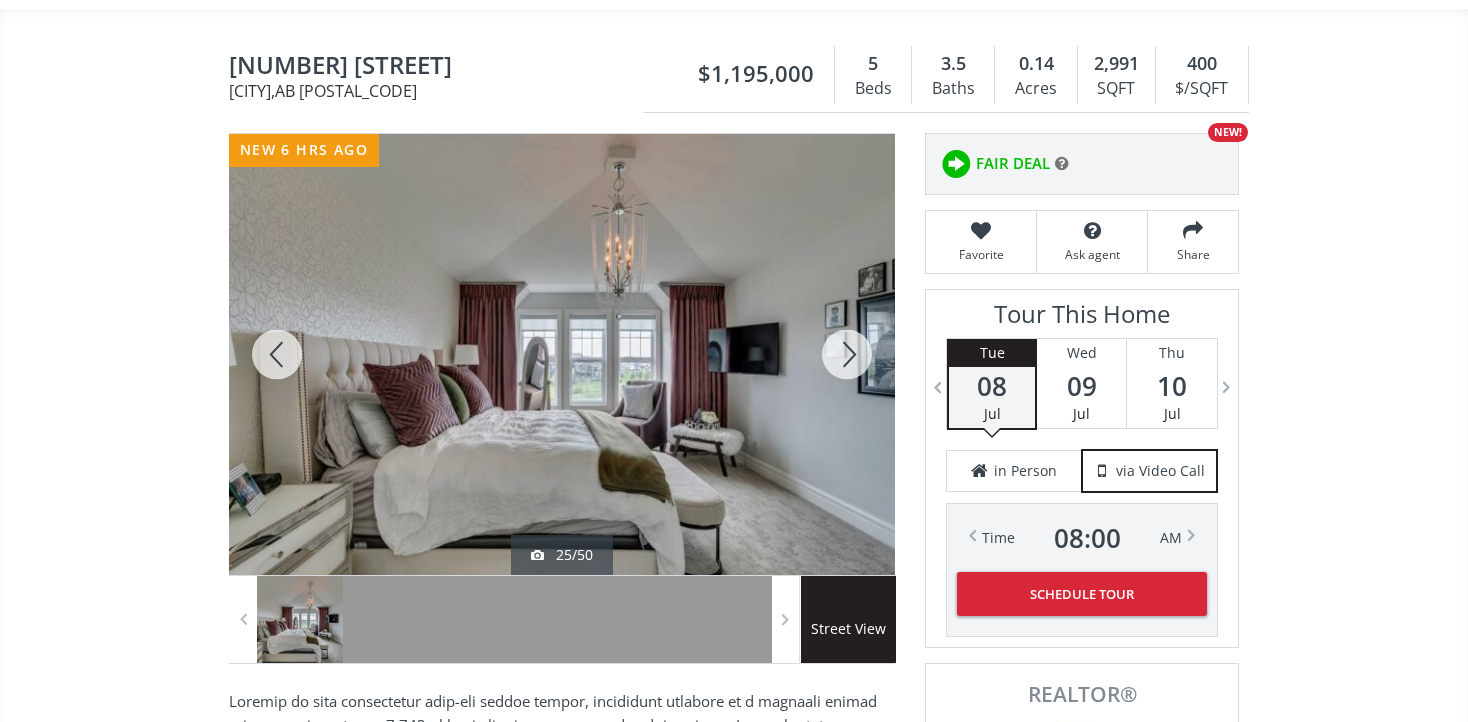 click at bounding box center (847, 354) 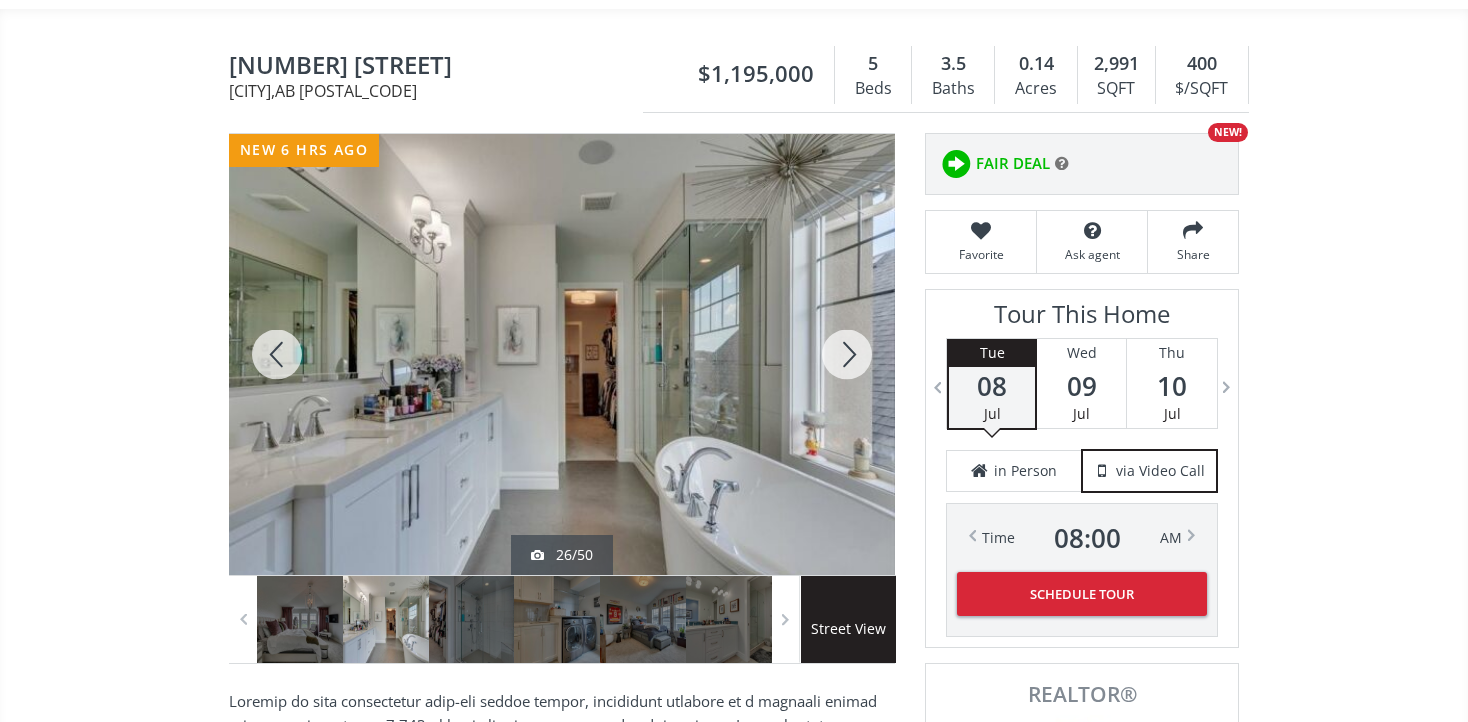 click at bounding box center (847, 354) 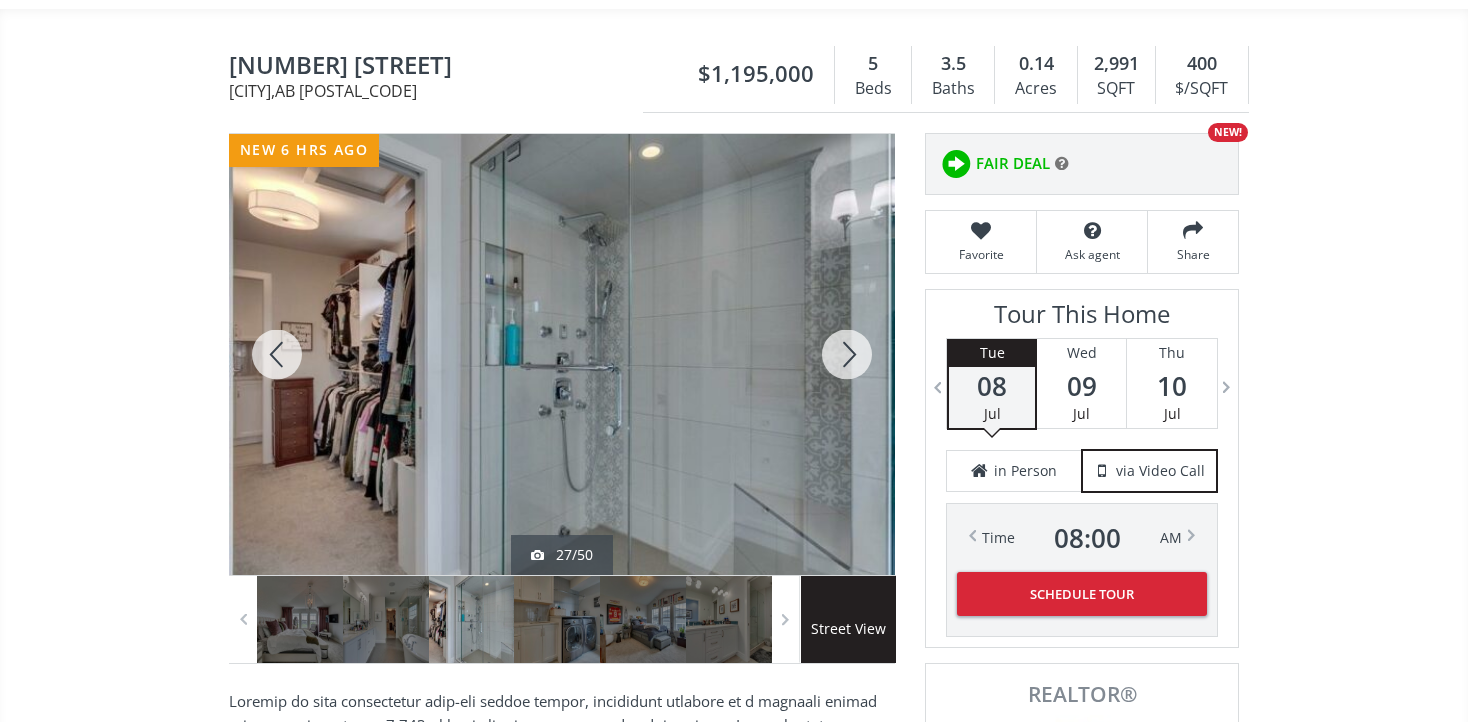 click at bounding box center [847, 354] 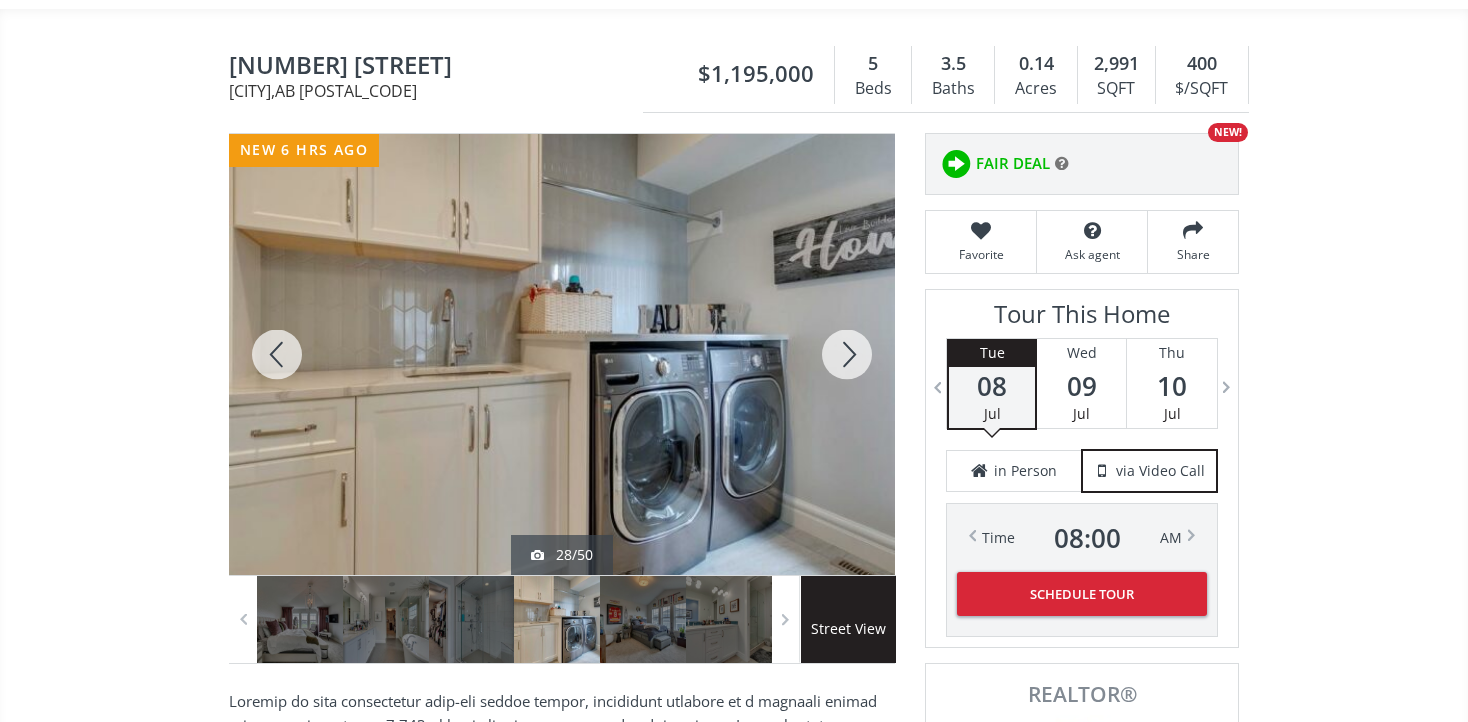 click at bounding box center (277, 354) 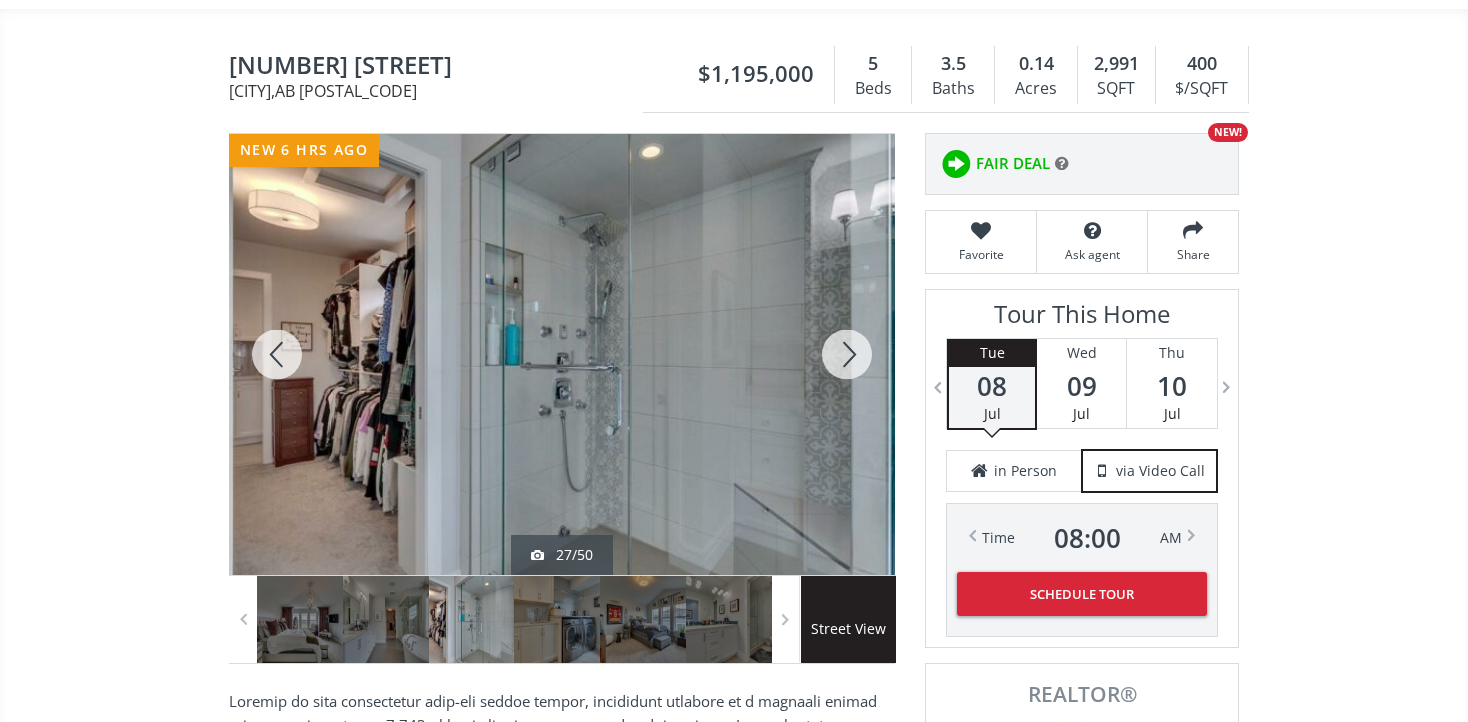 click at bounding box center [847, 354] 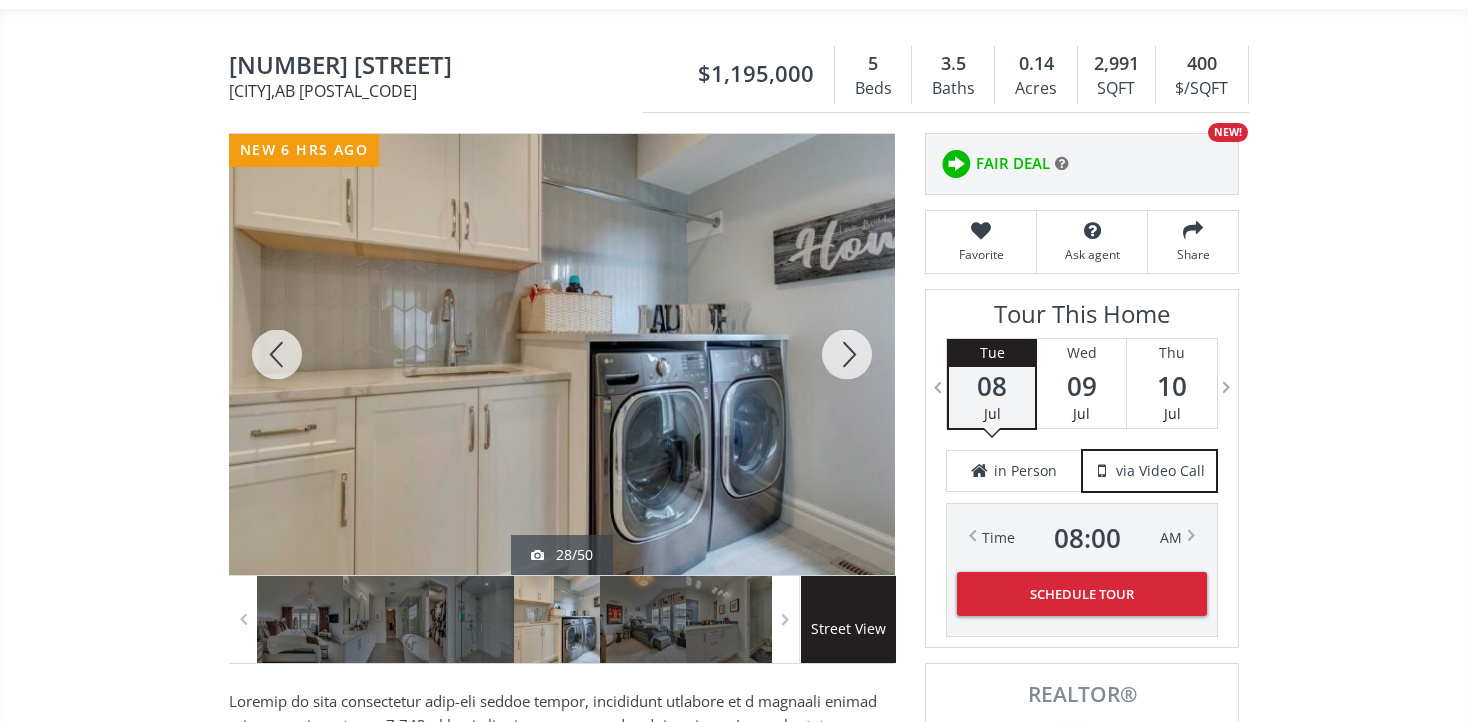 click at bounding box center (847, 354) 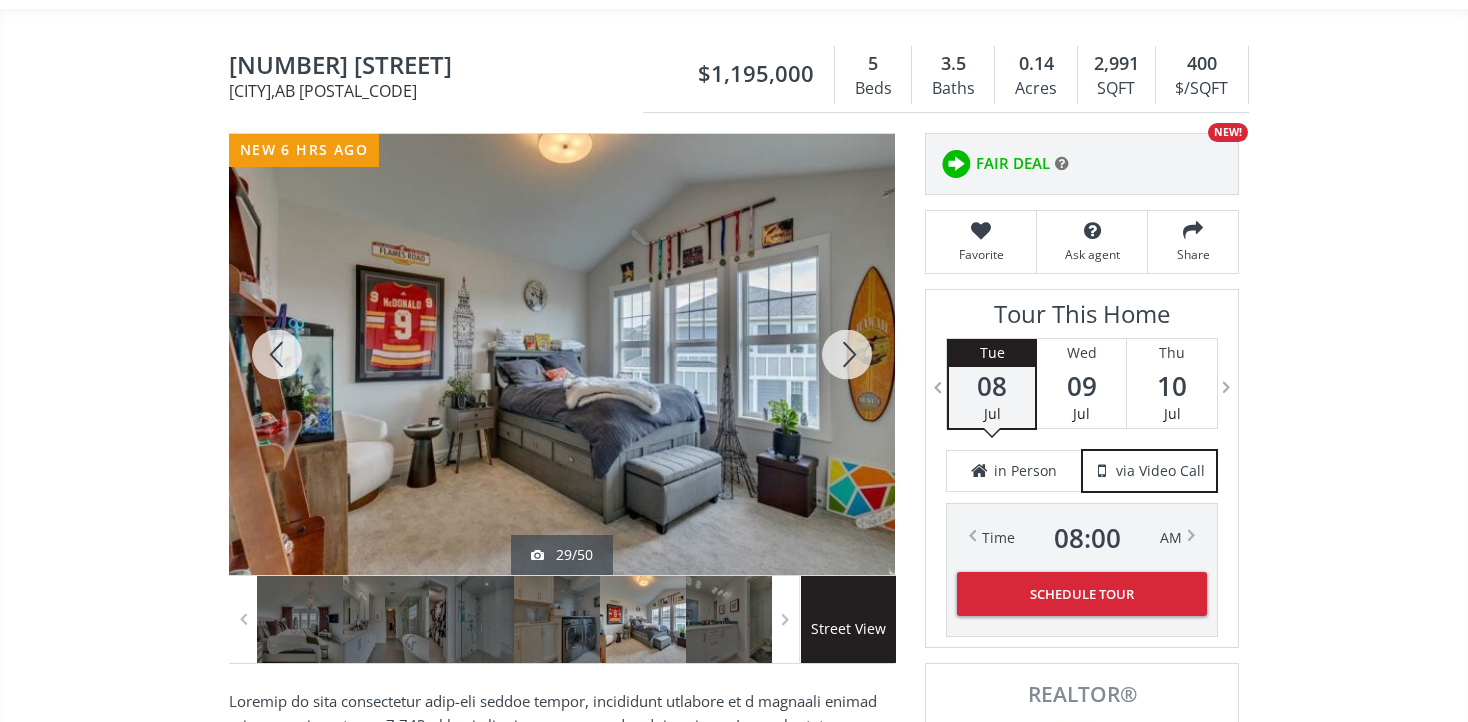 click at bounding box center [847, 354] 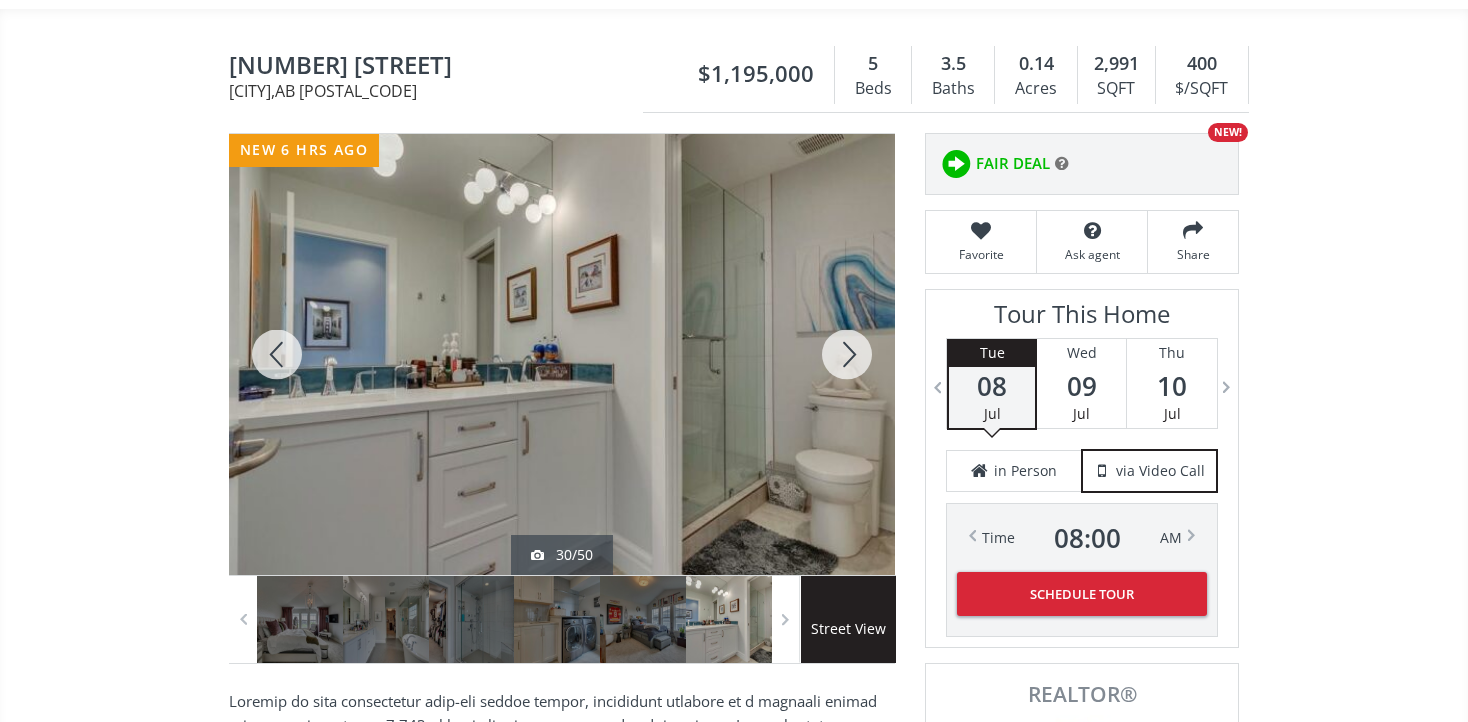 click at bounding box center (847, 354) 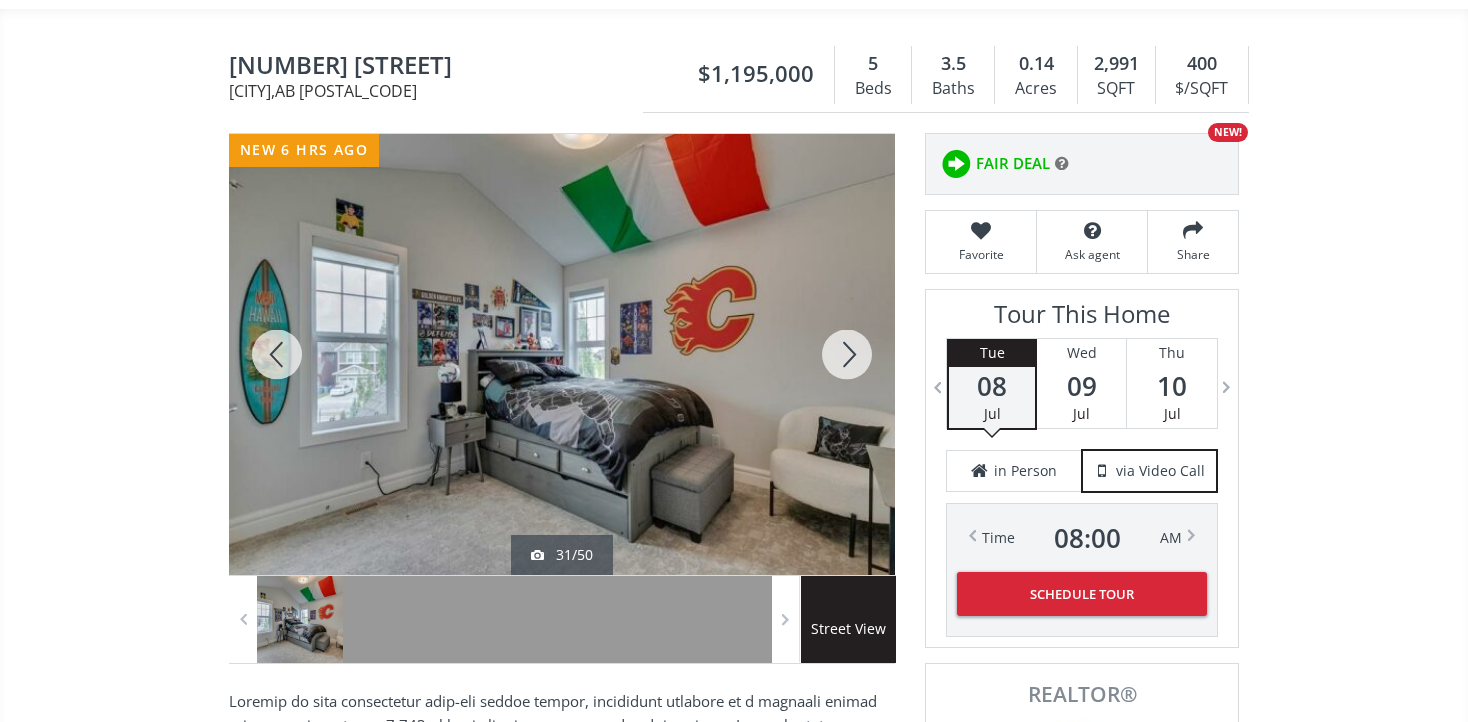 click at bounding box center [847, 354] 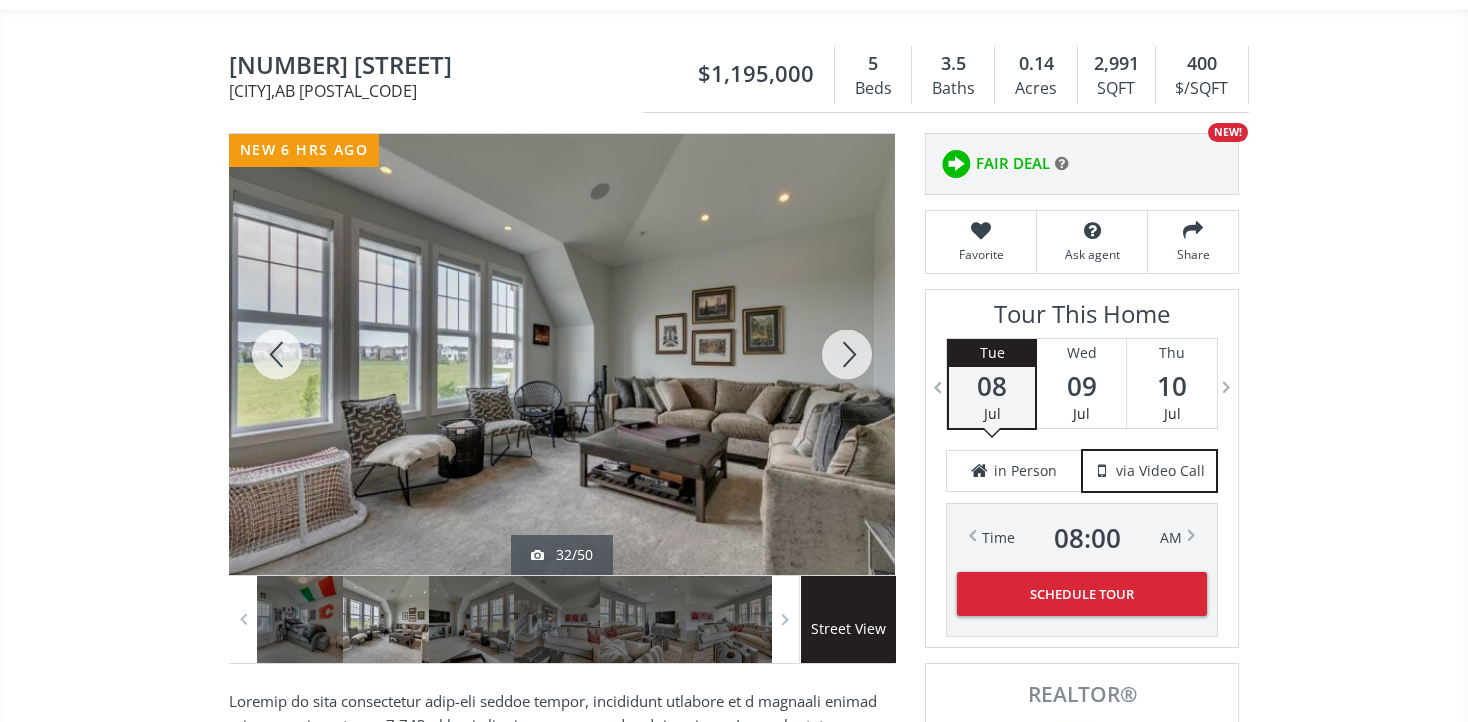 click at bounding box center (847, 354) 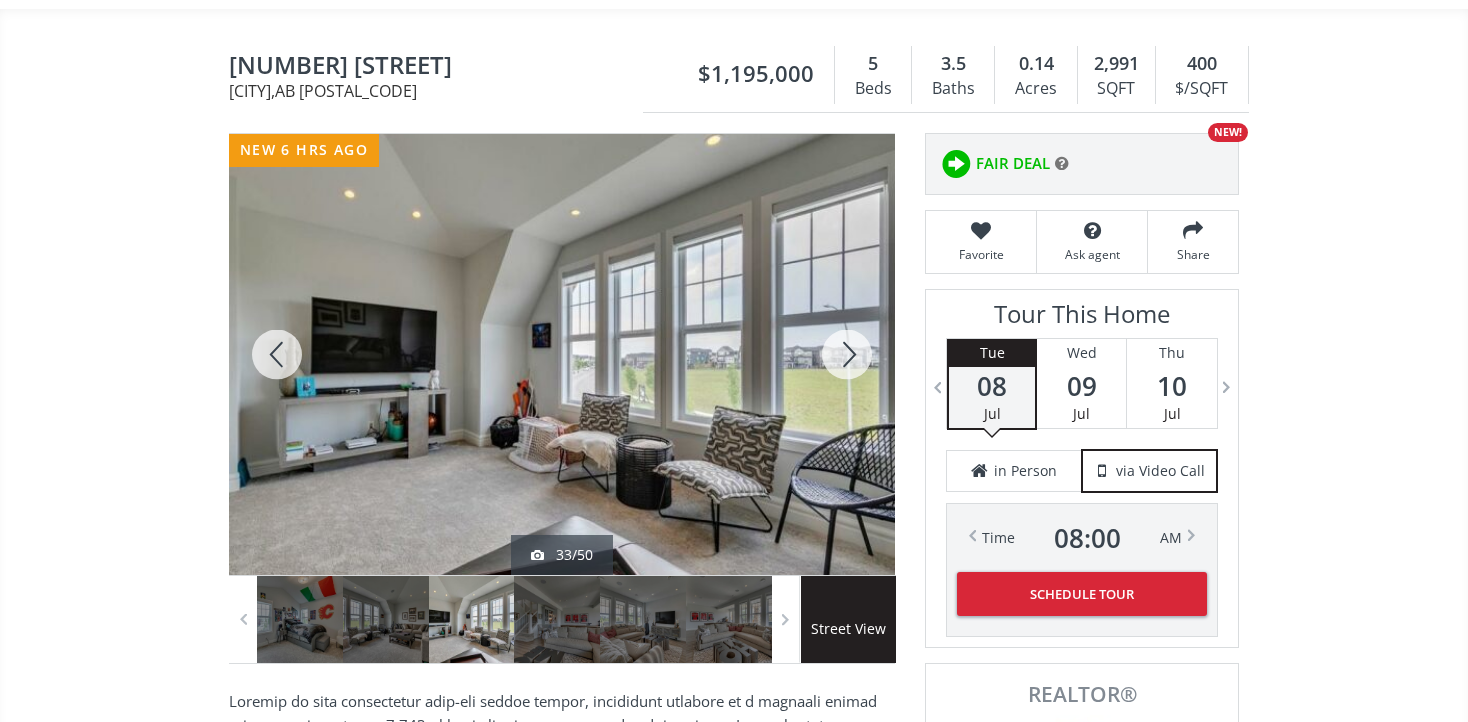 click at bounding box center (847, 354) 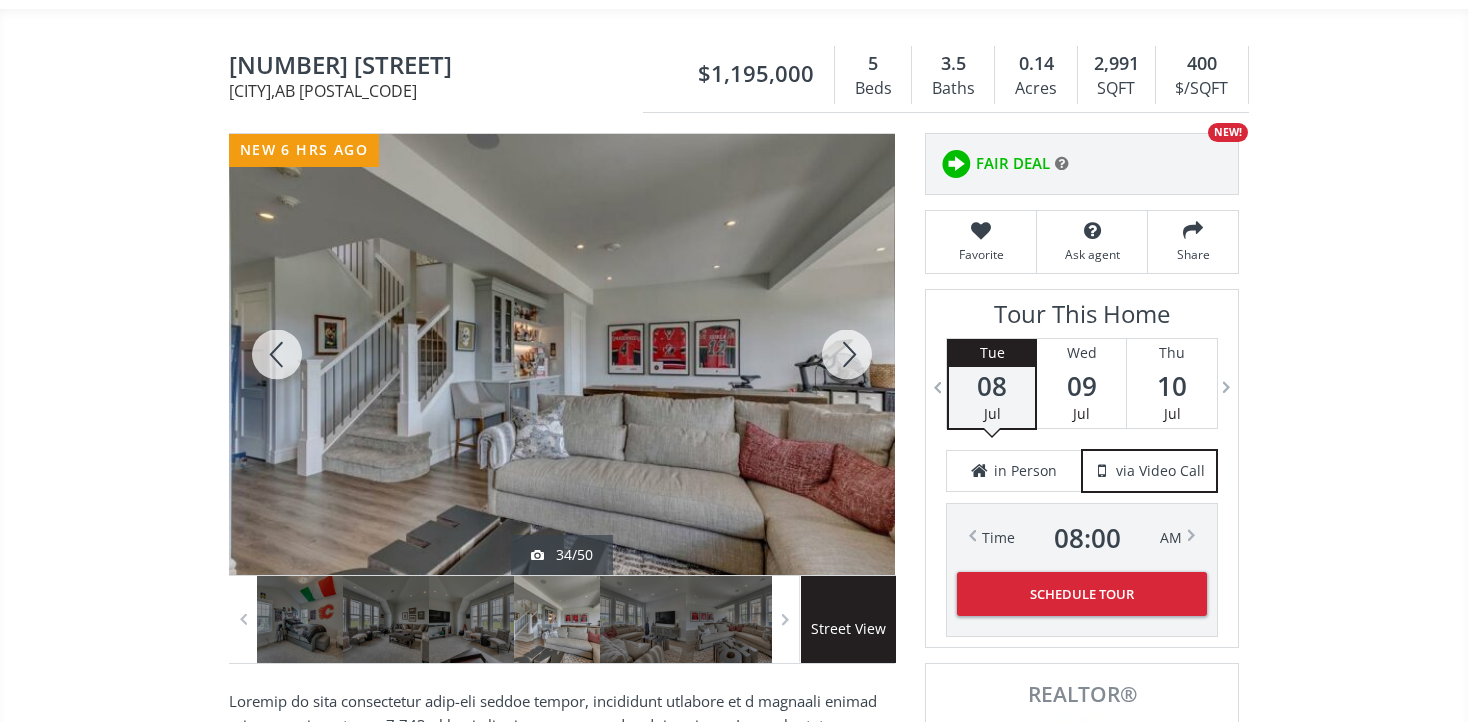click at bounding box center (847, 354) 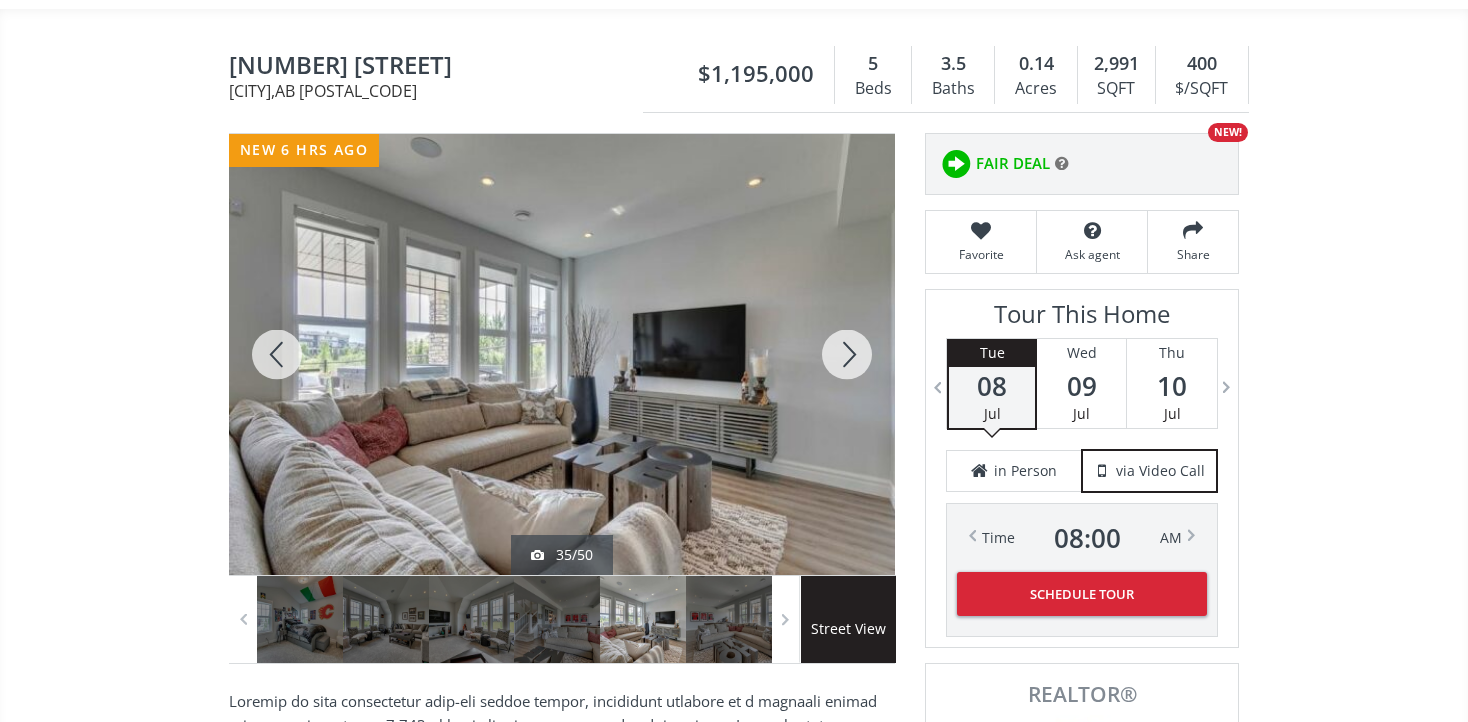 click at bounding box center (847, 354) 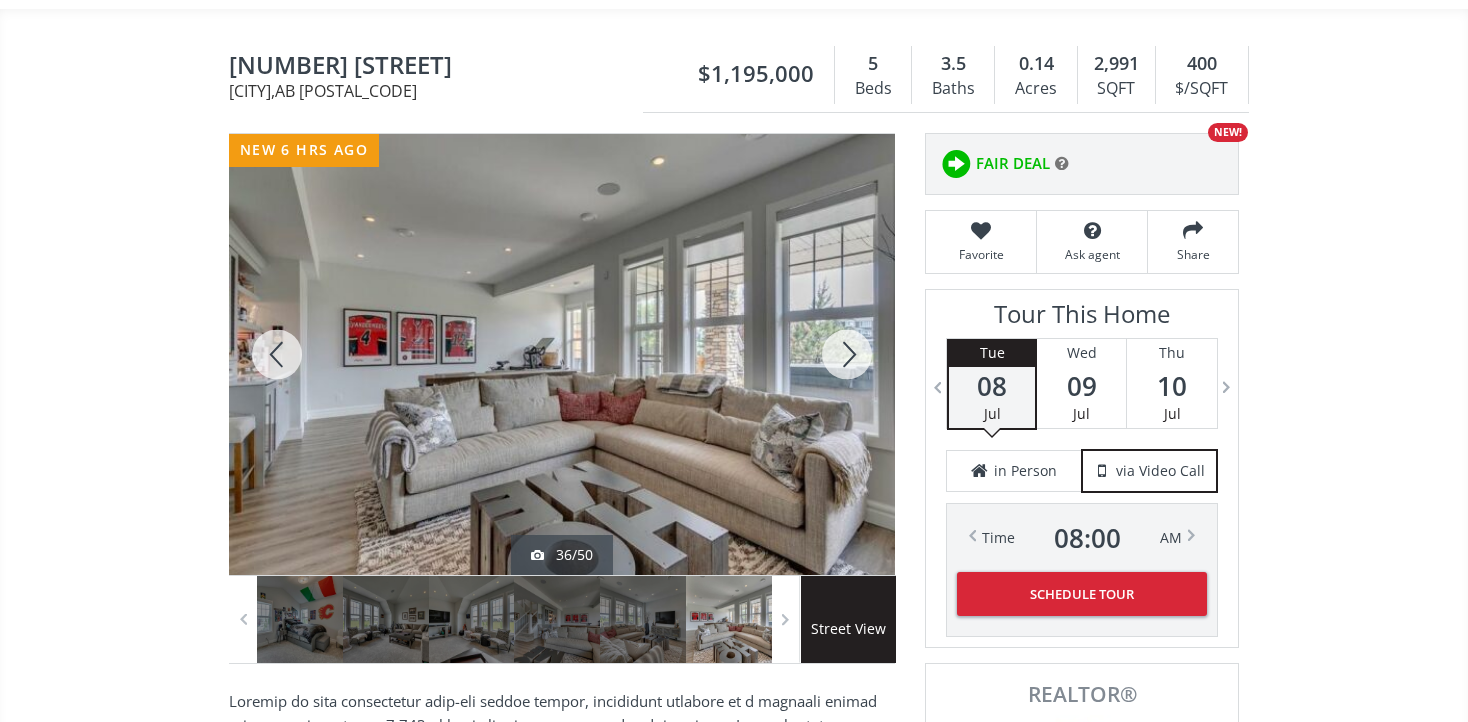 click at bounding box center (847, 354) 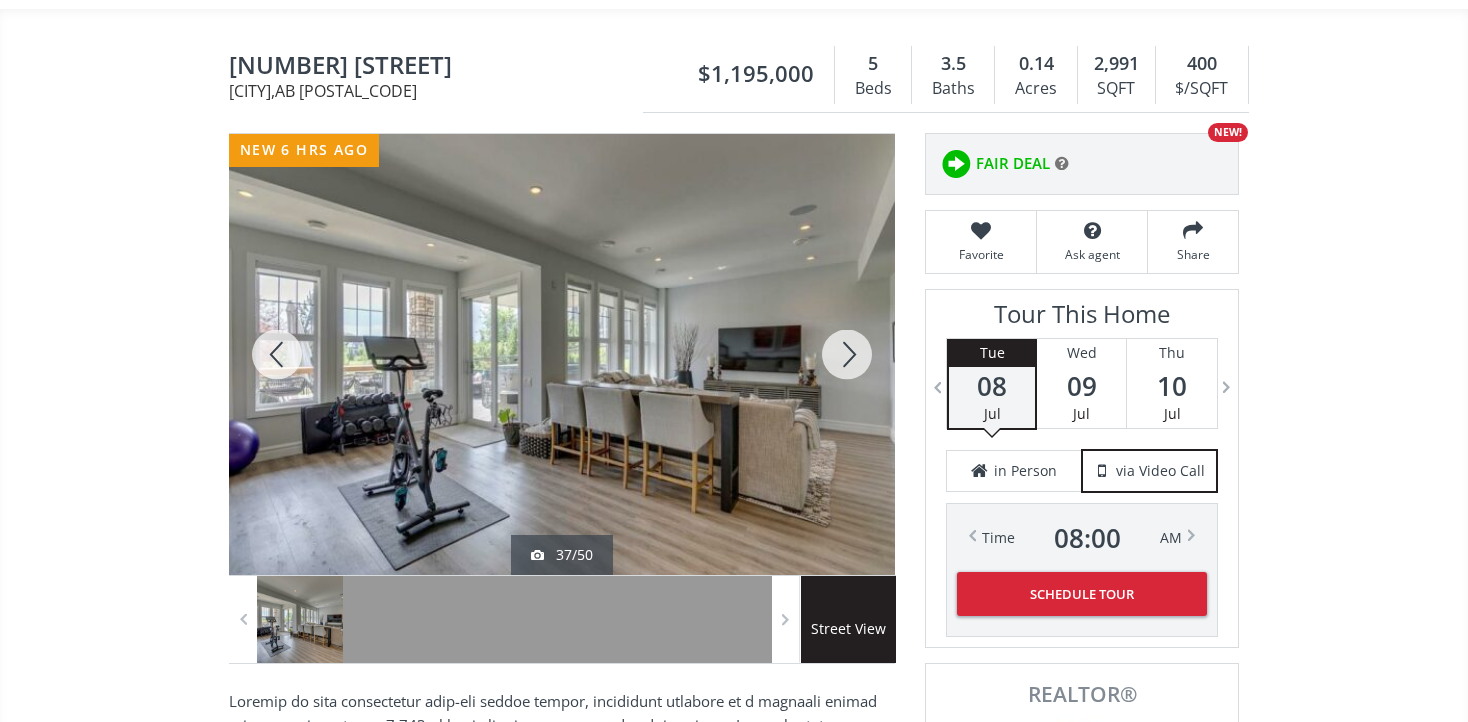 click at bounding box center (847, 354) 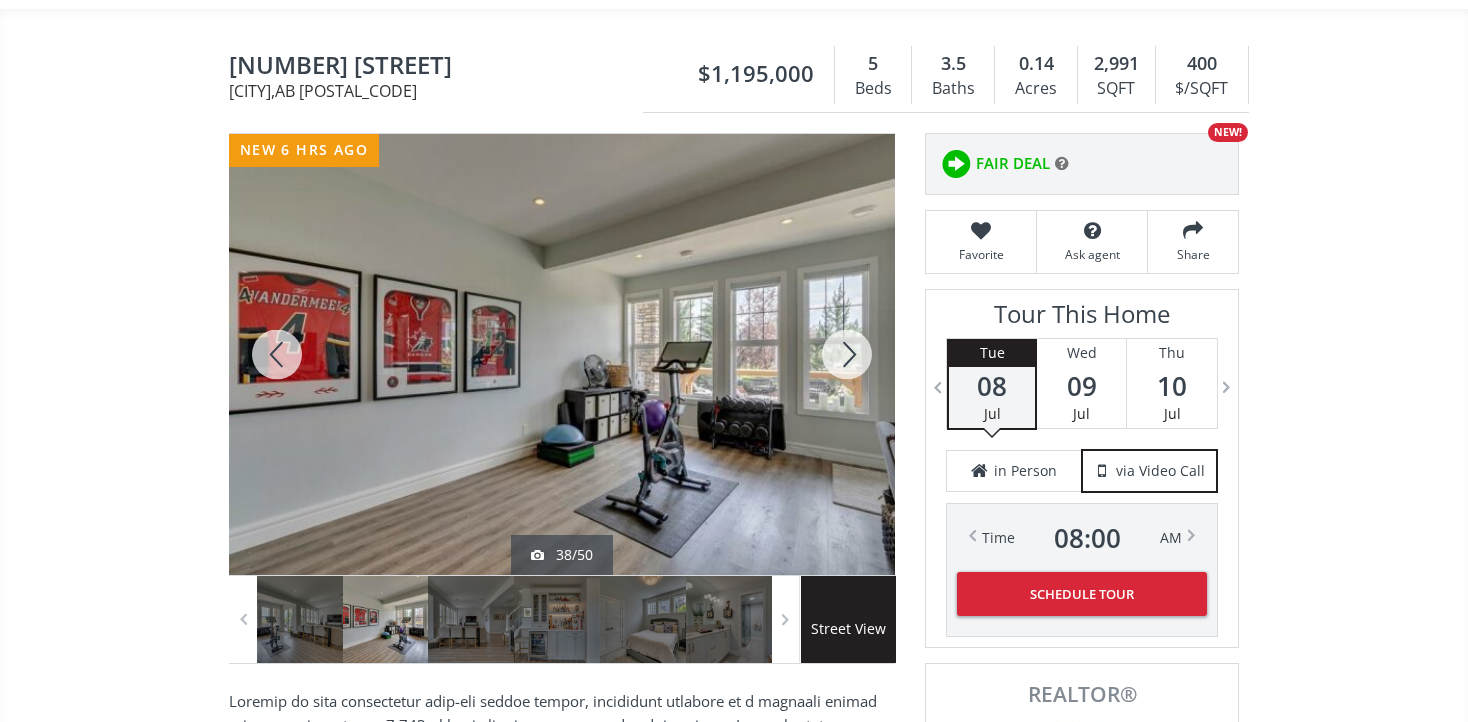 click at bounding box center [847, 354] 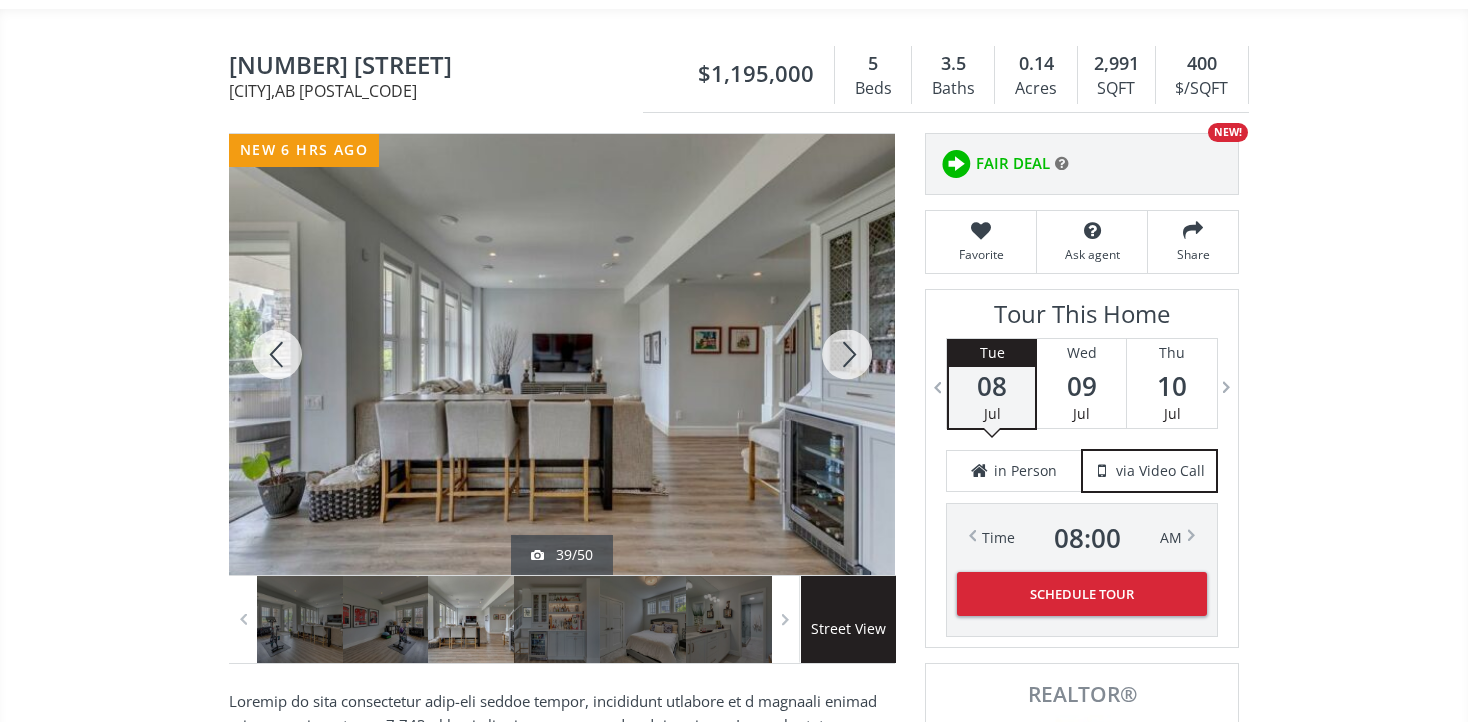click at bounding box center (847, 354) 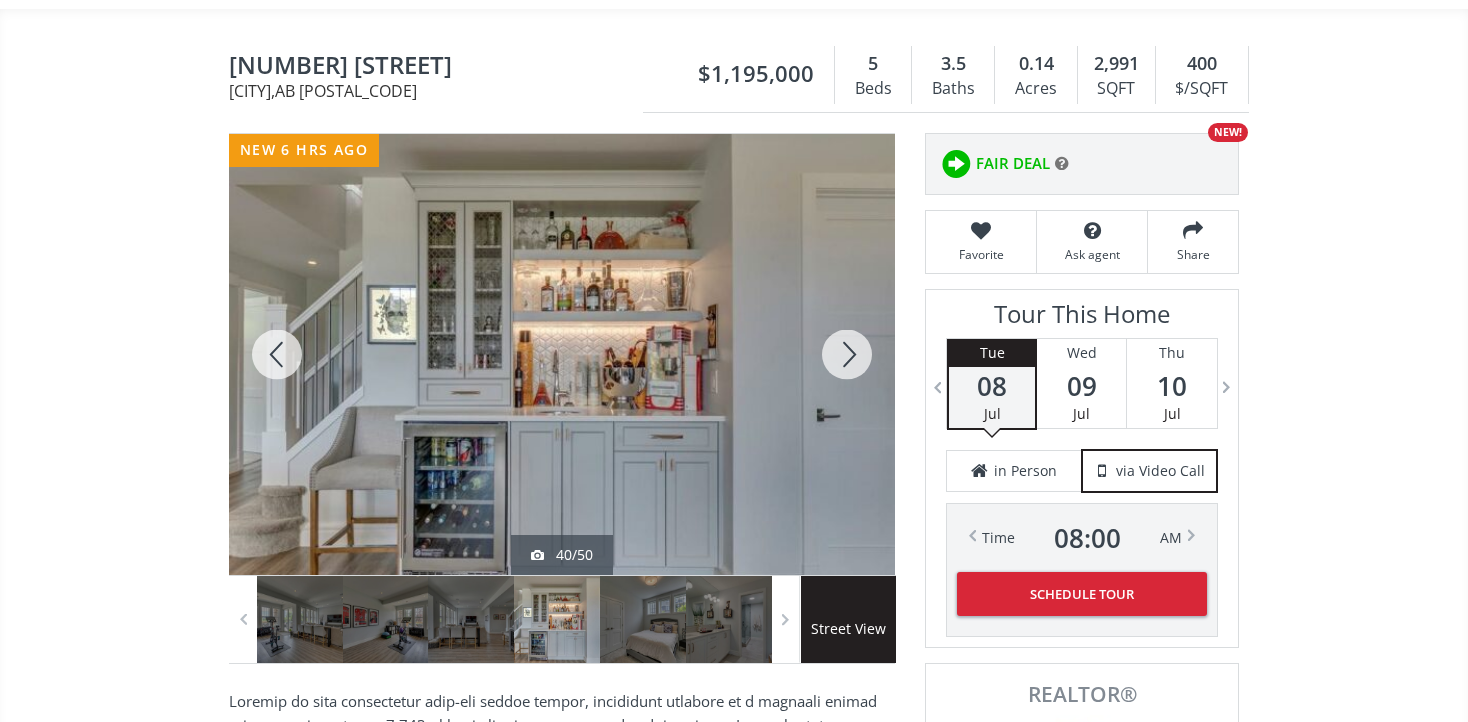 click at bounding box center [847, 354] 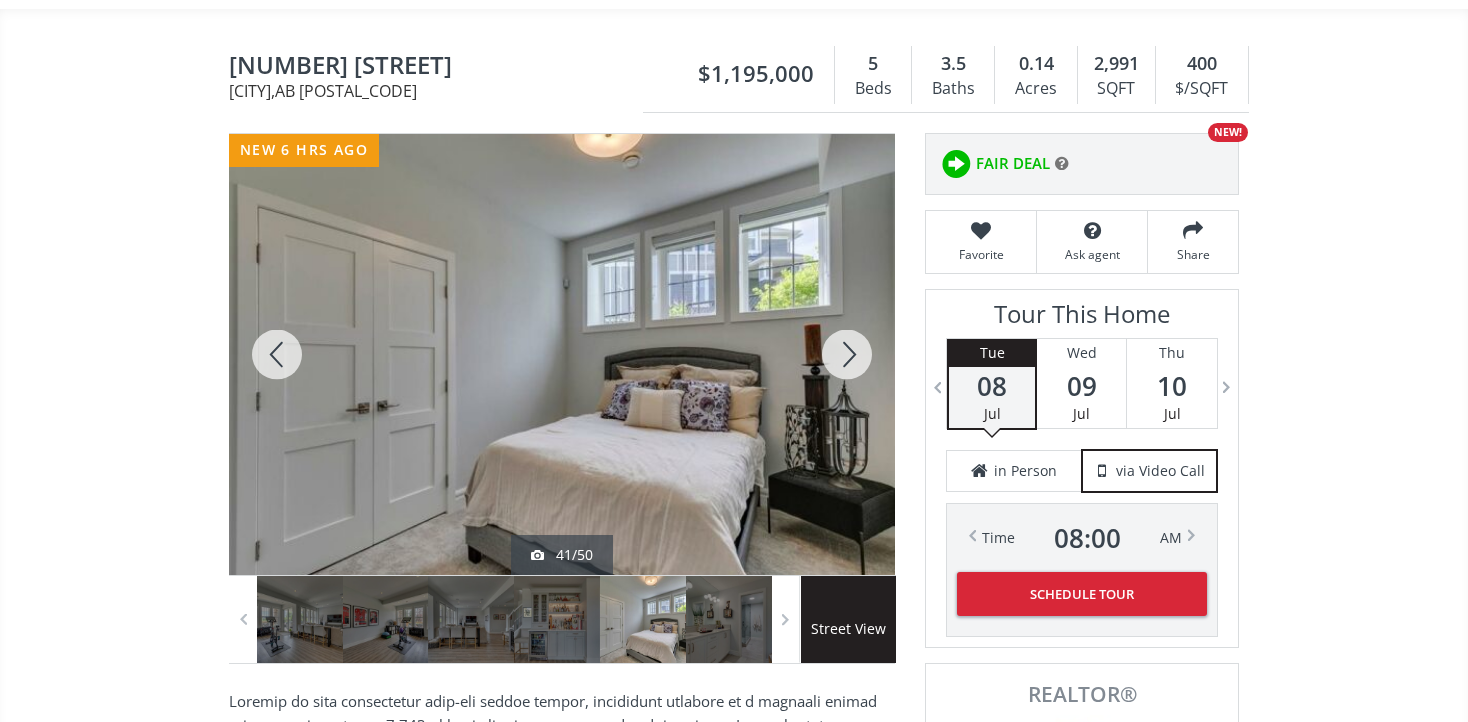 click at bounding box center (847, 354) 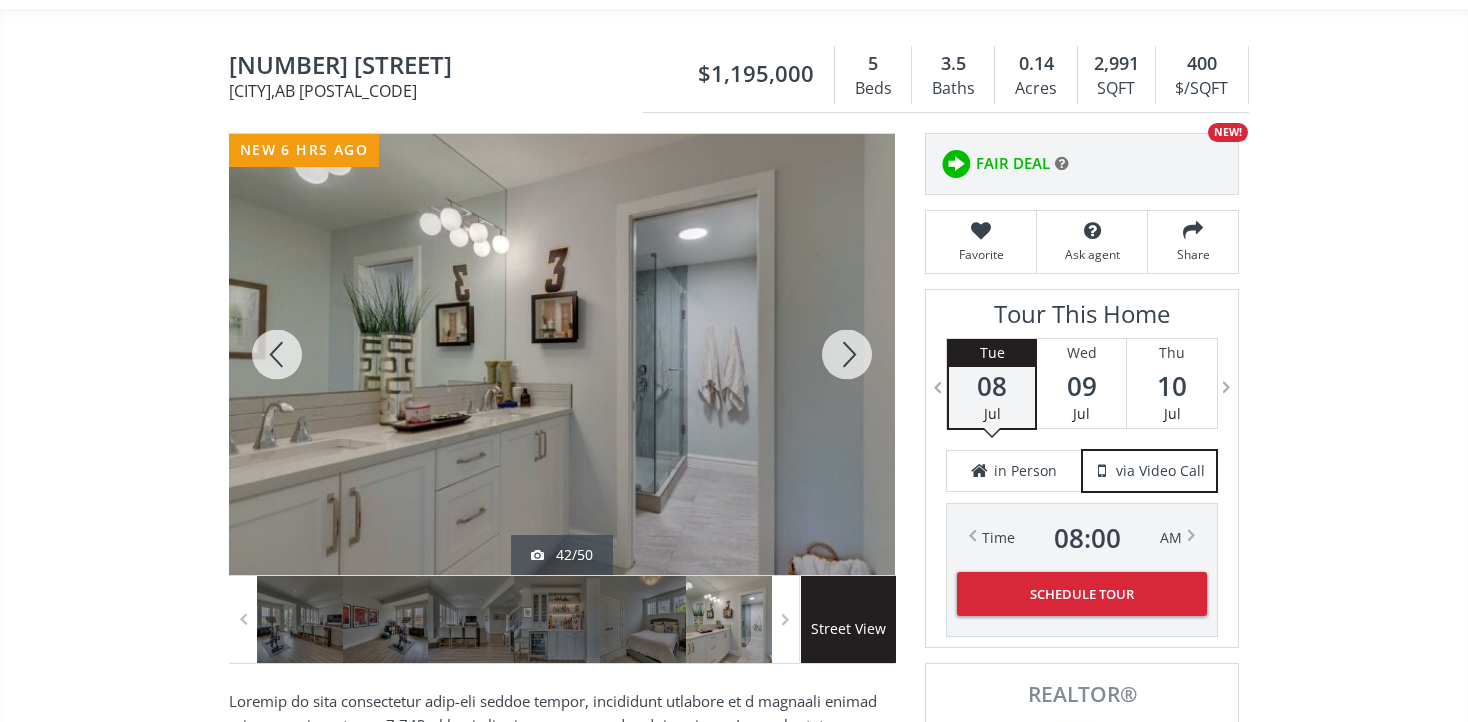 click at bounding box center [847, 354] 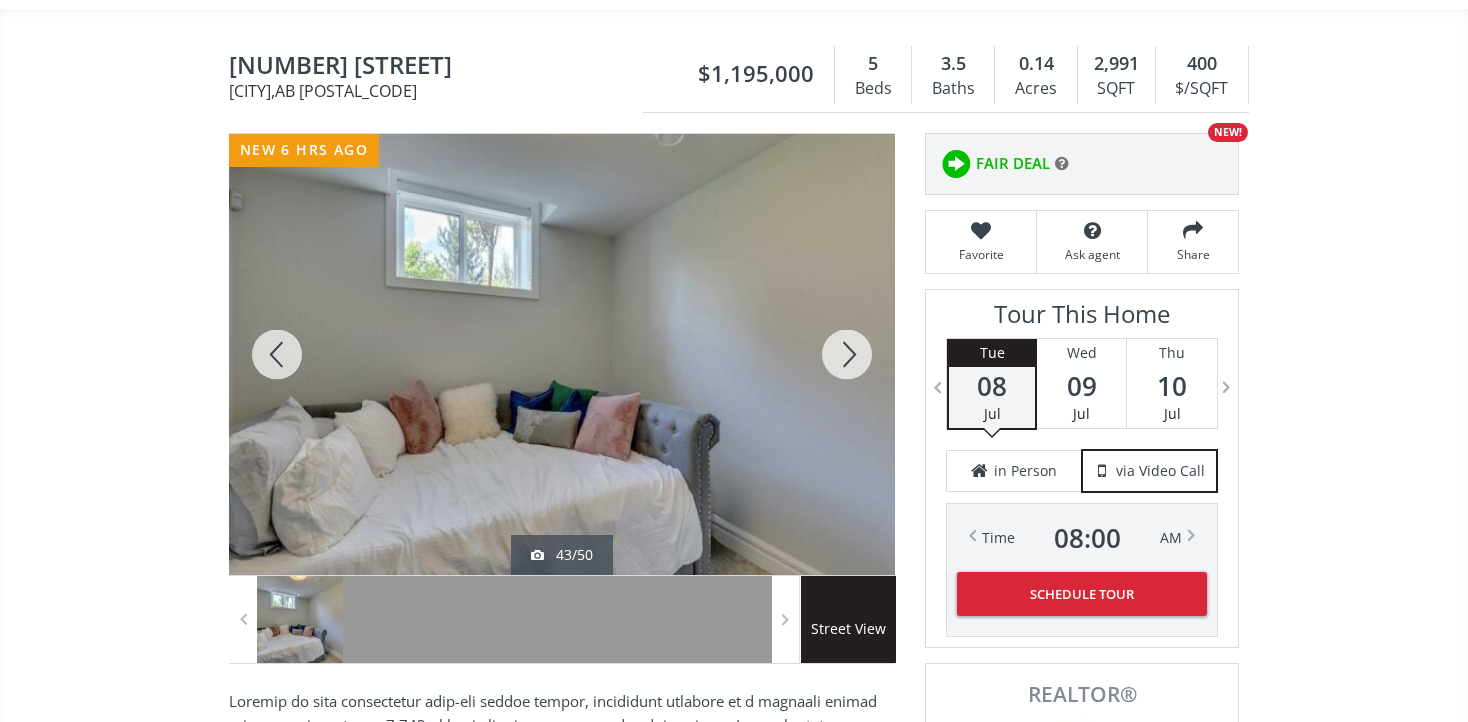 click at bounding box center (847, 354) 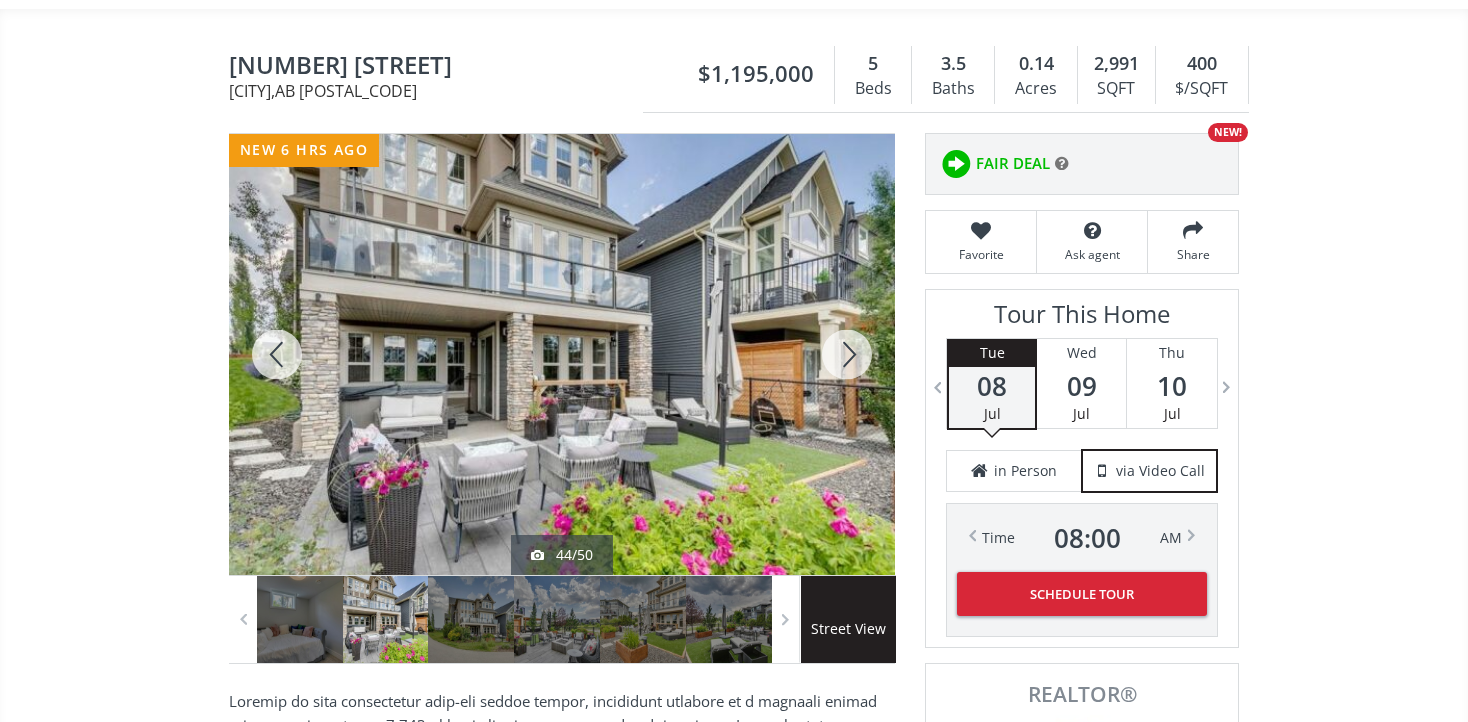 click at bounding box center (847, 354) 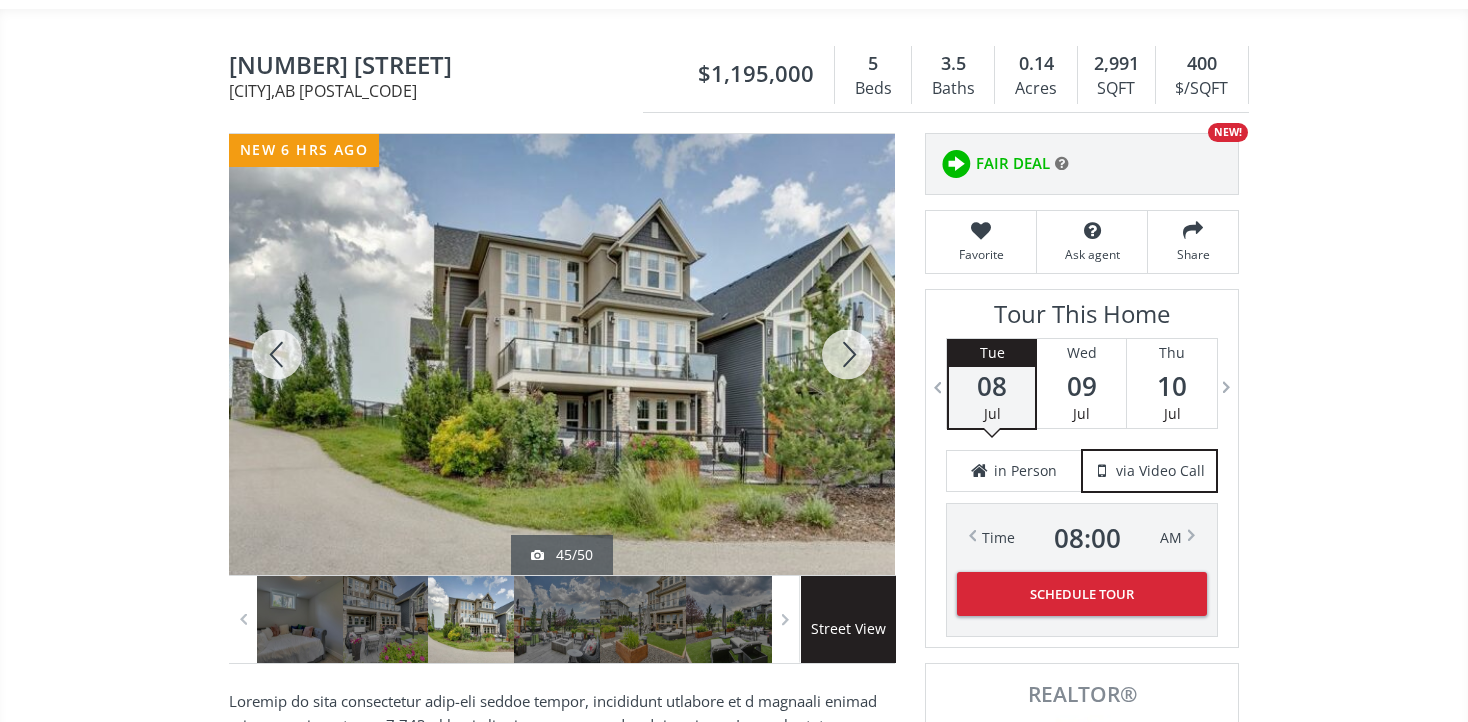 click at bounding box center (847, 354) 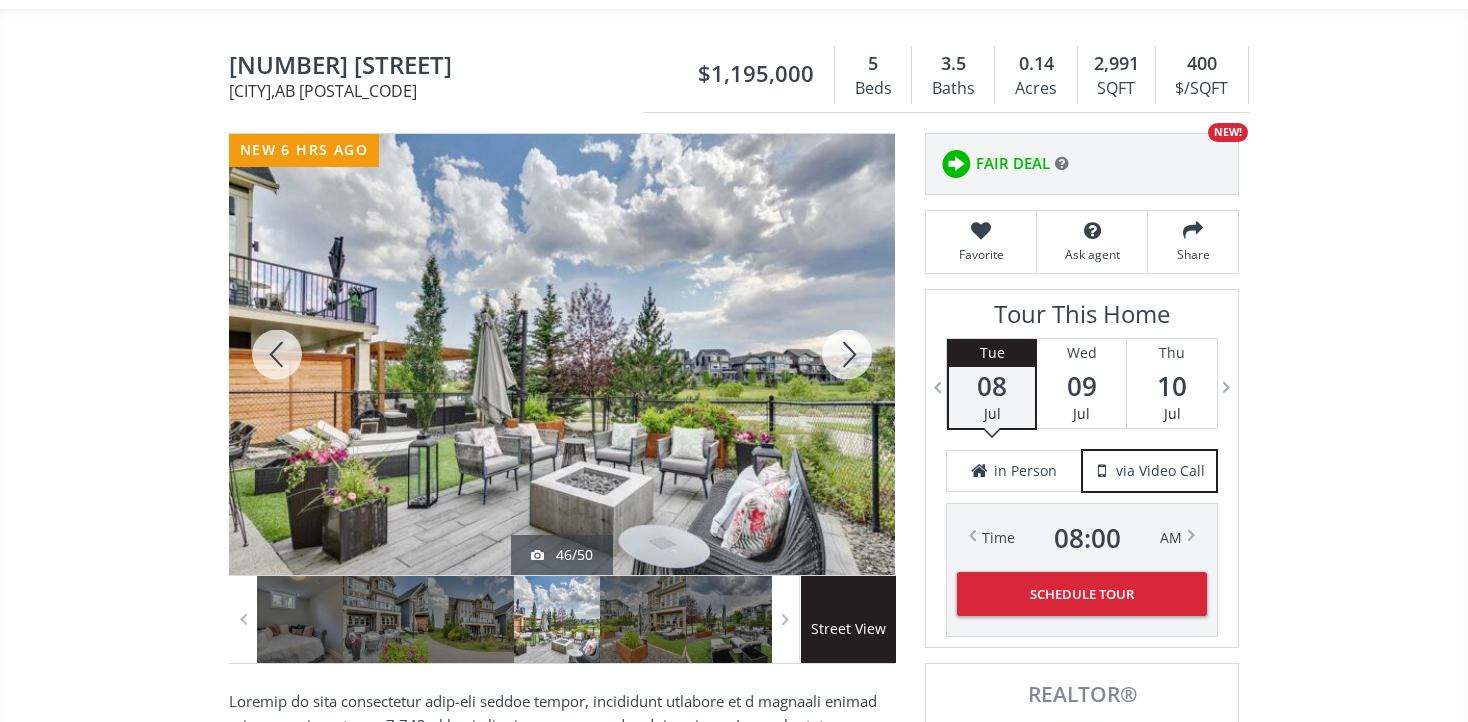 click at bounding box center [847, 354] 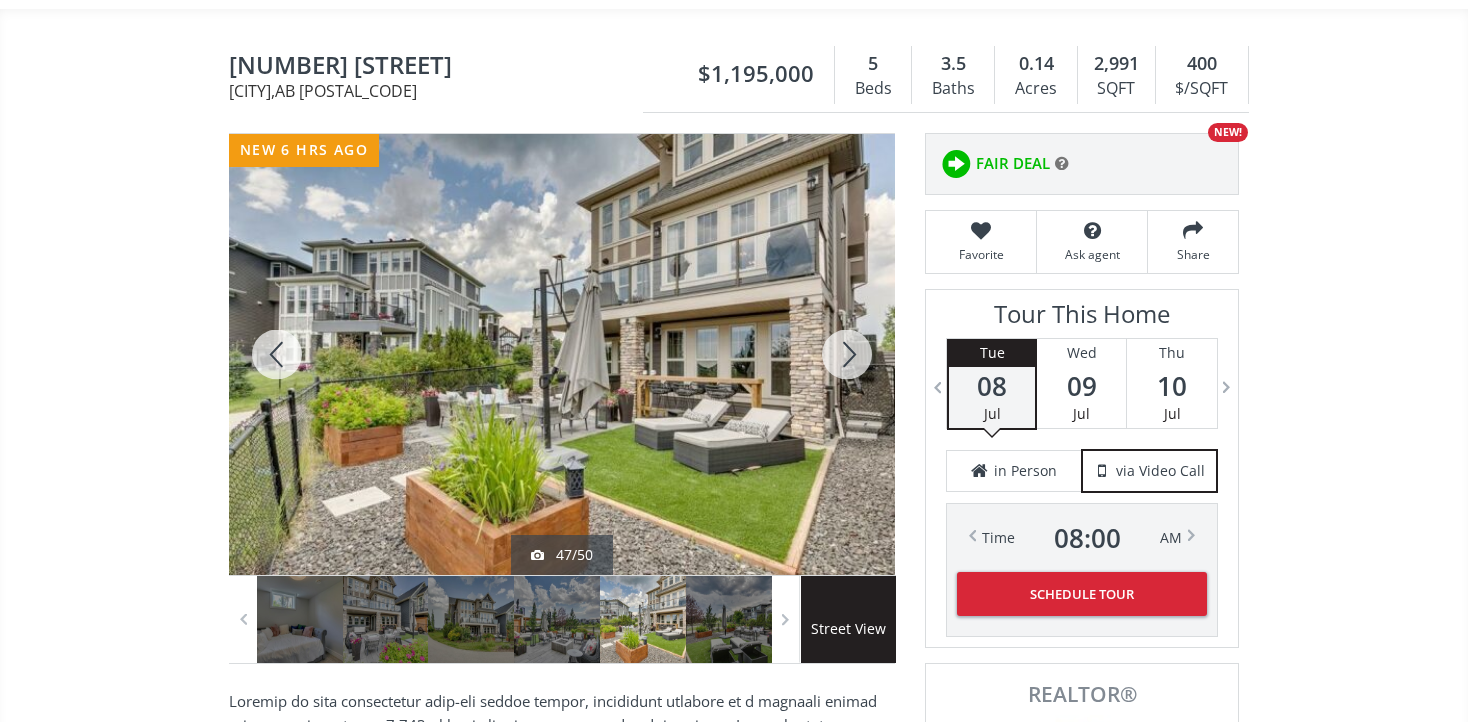 click at bounding box center [847, 354] 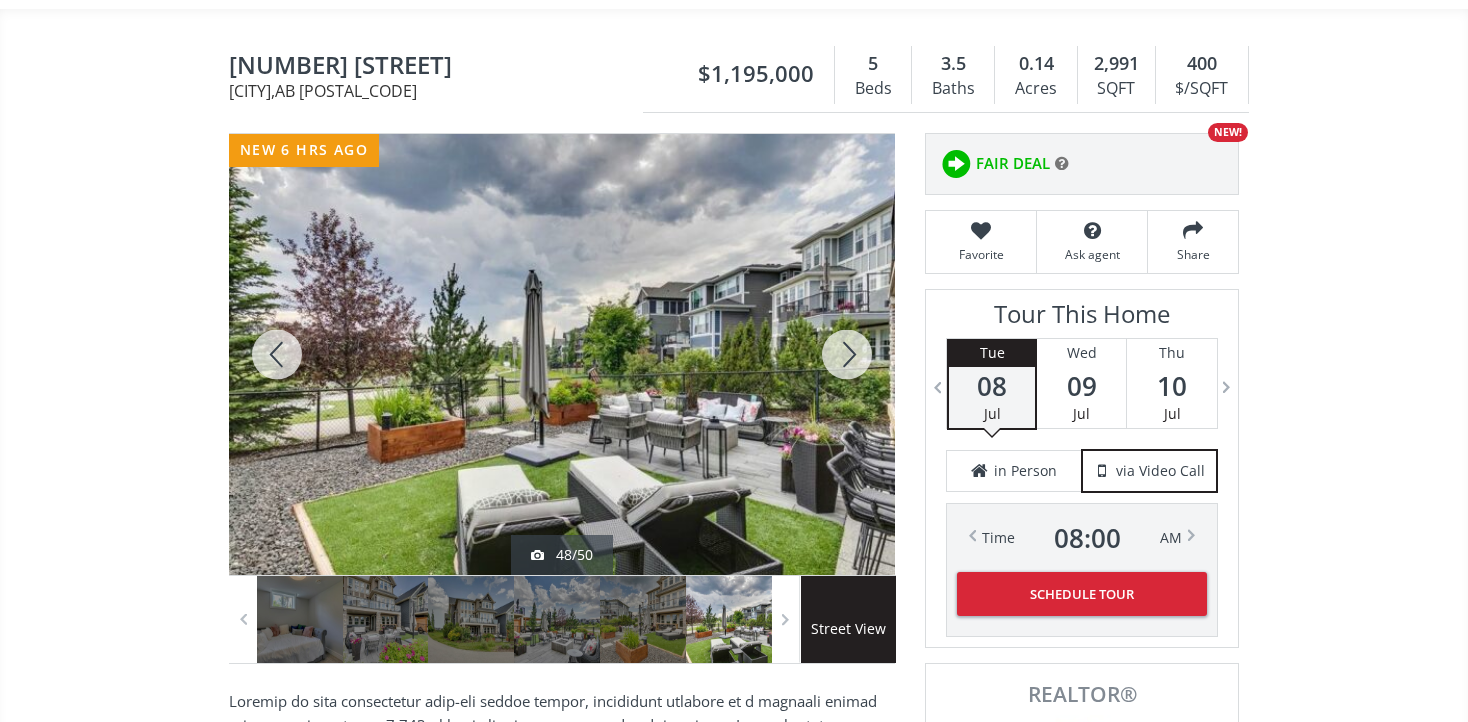 click at bounding box center [847, 354] 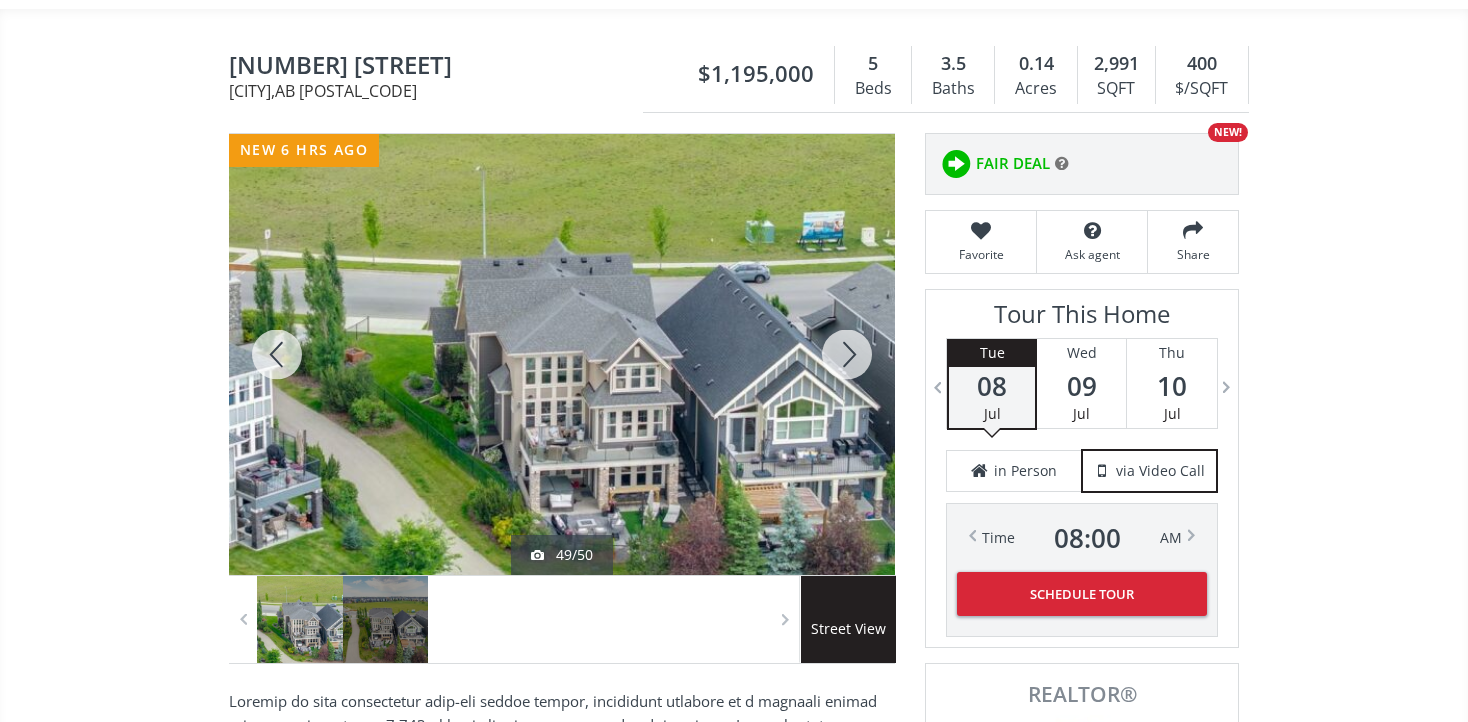 click at bounding box center (847, 354) 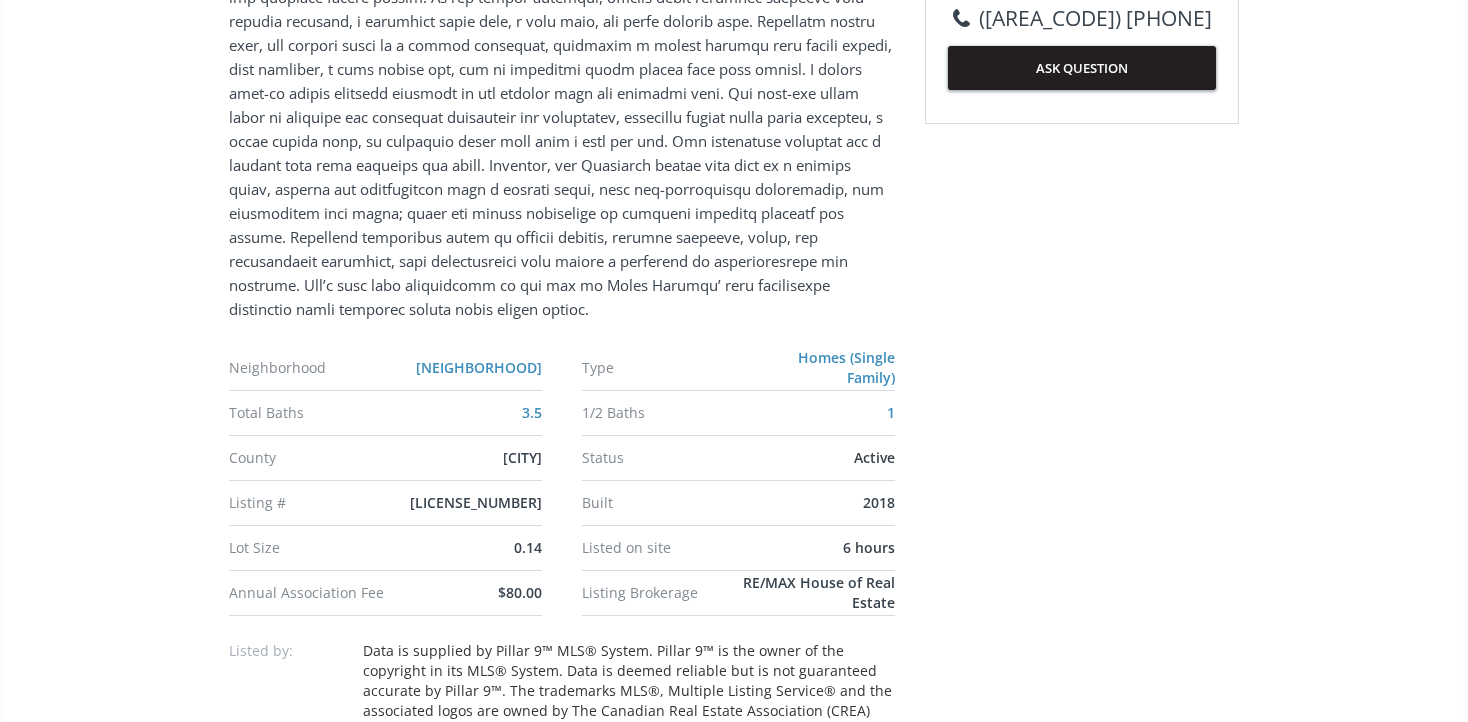 scroll, scrollTop: 1256, scrollLeft: 0, axis: vertical 